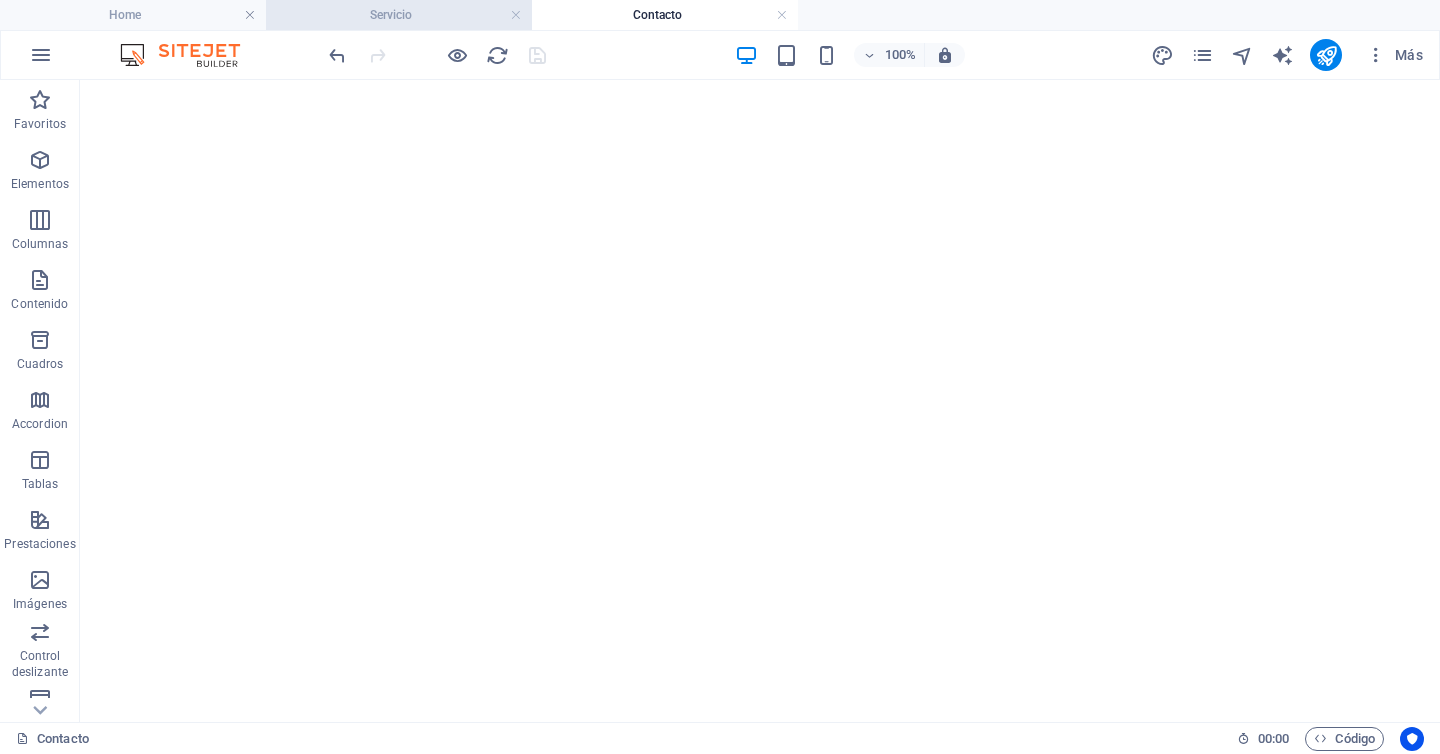 scroll, scrollTop: 0, scrollLeft: 0, axis: both 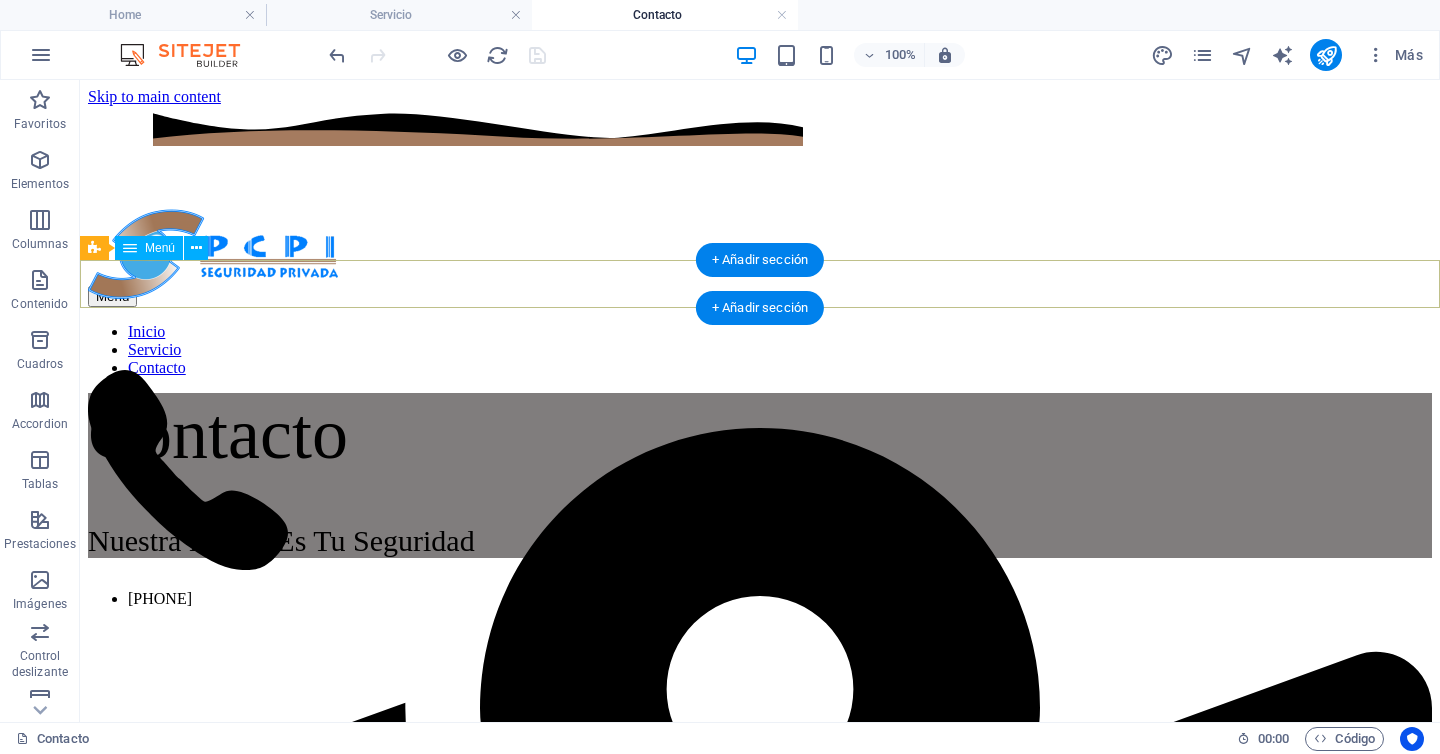 click on "Inicio Servicio Contacto" at bounding box center [760, 350] 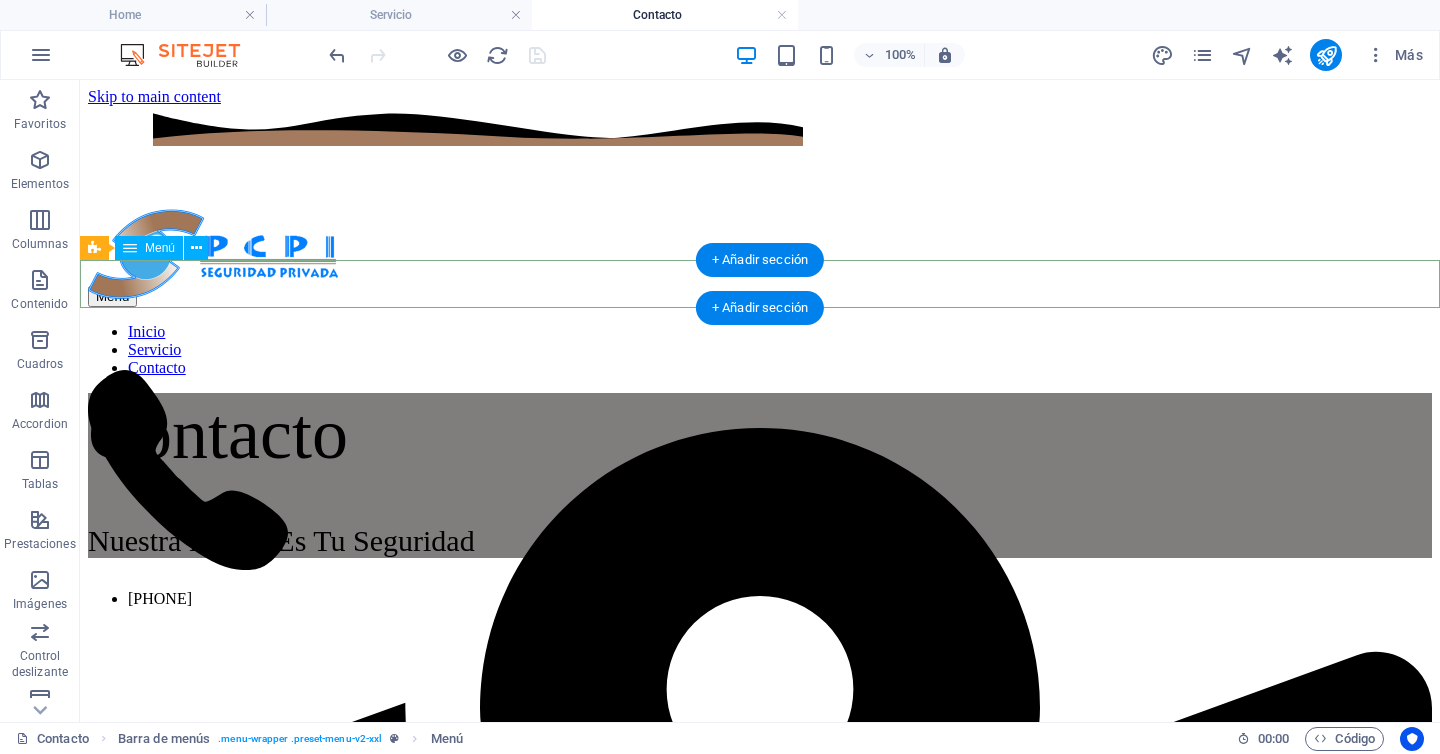 click on "Inicio Servicio Contacto" at bounding box center [760, 350] 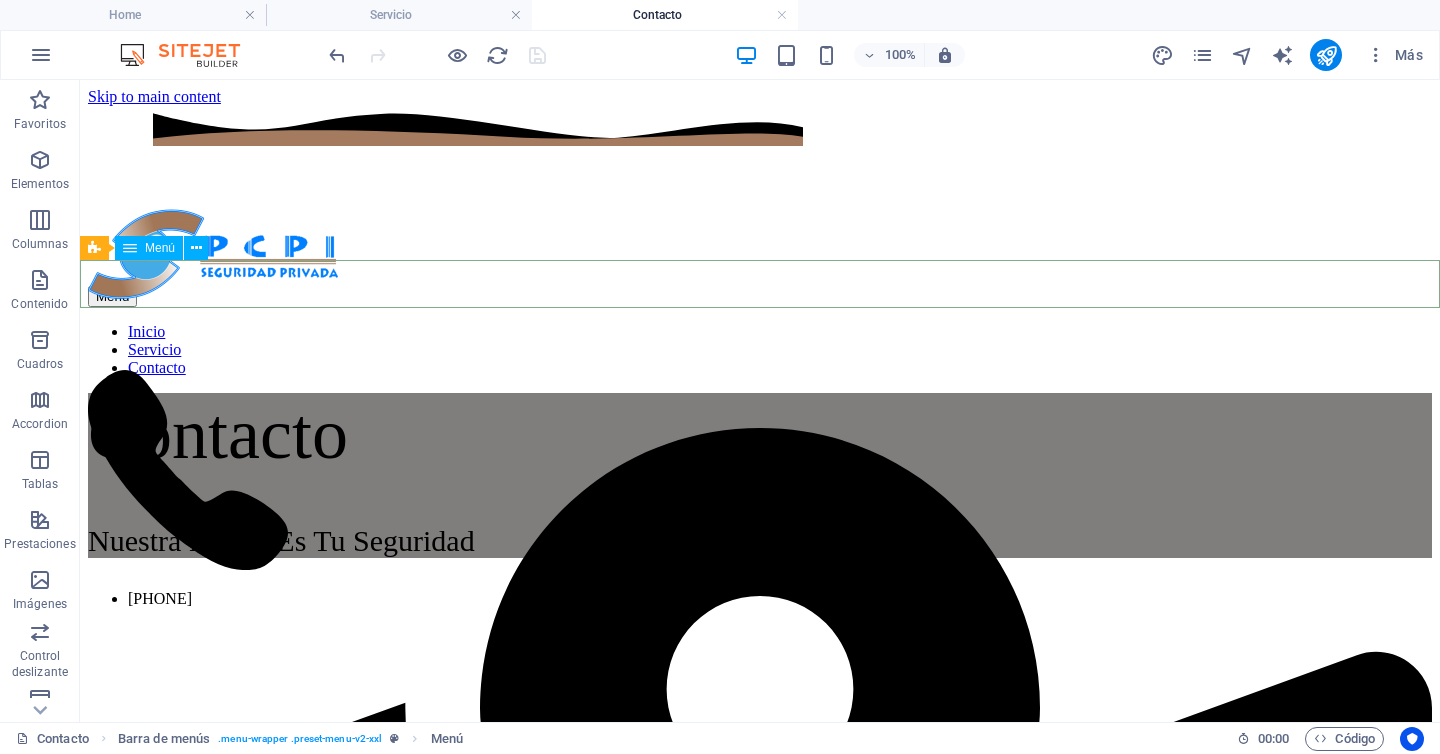 click on "Menú" at bounding box center (160, 248) 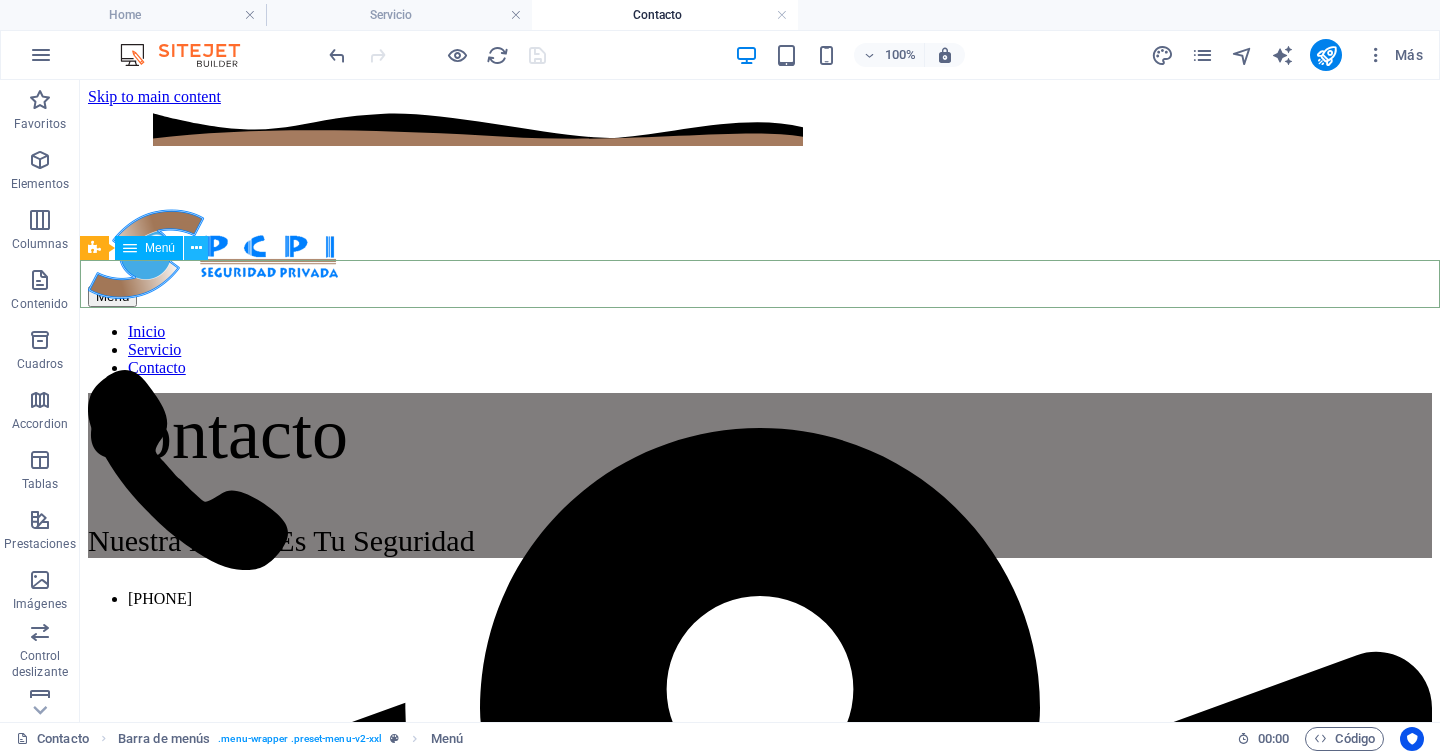 click at bounding box center [196, 248] 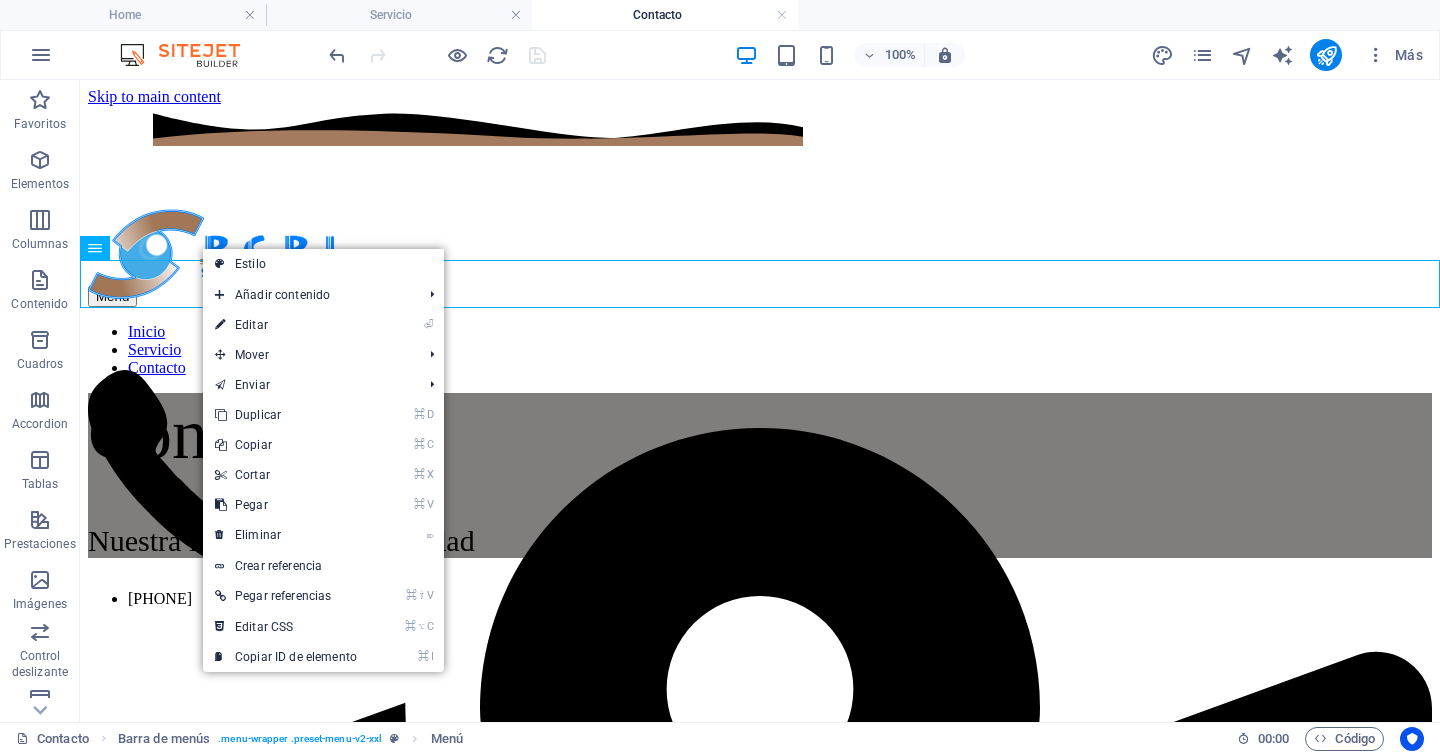 click on "Estilo" at bounding box center (323, 264) 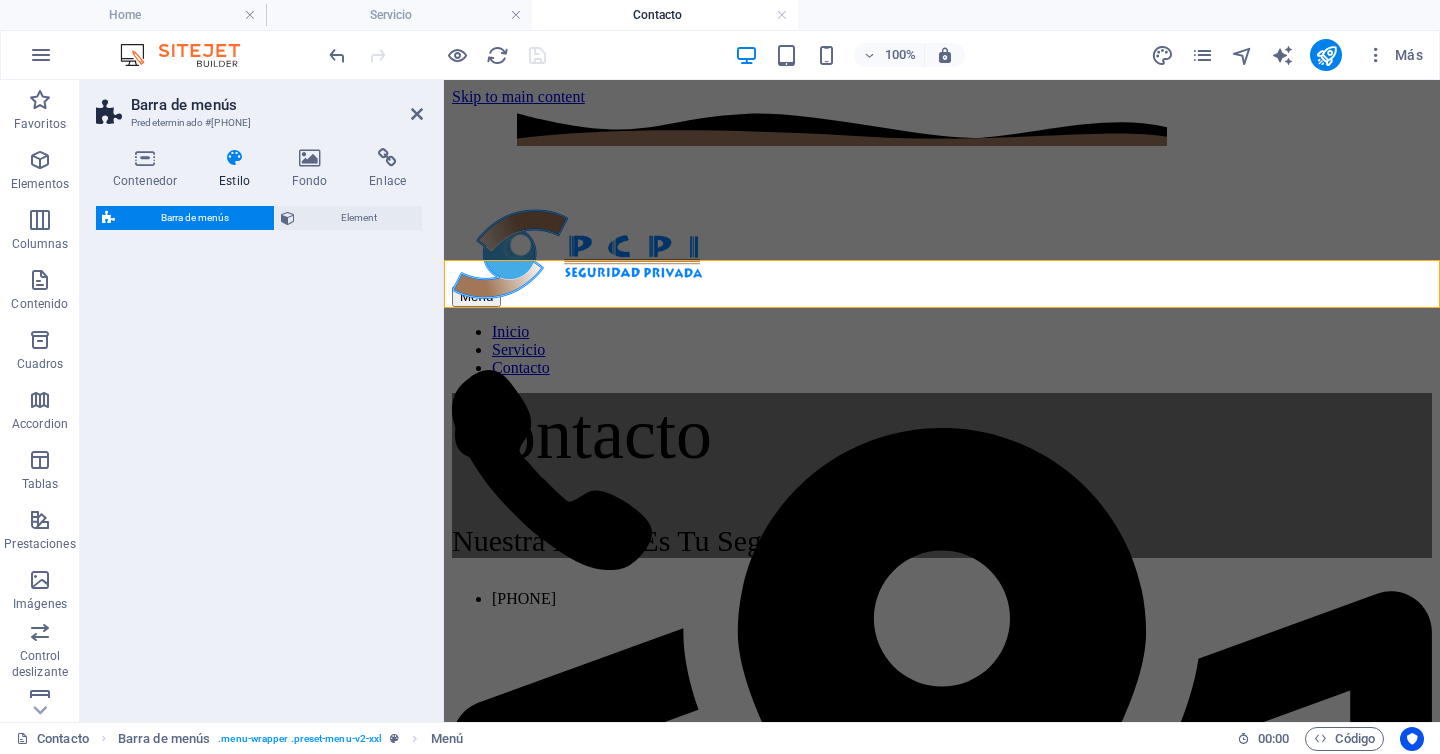 select on "rem" 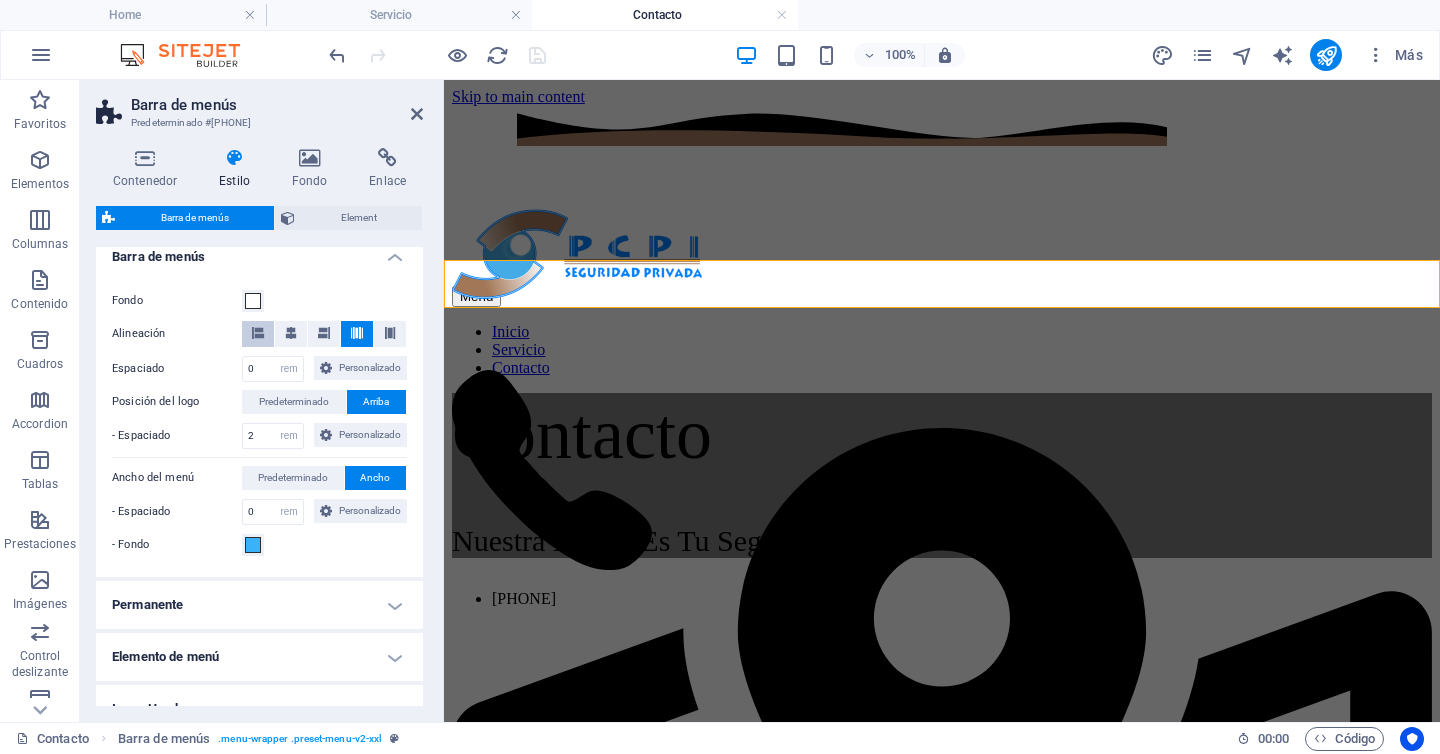 scroll, scrollTop: 204, scrollLeft: 0, axis: vertical 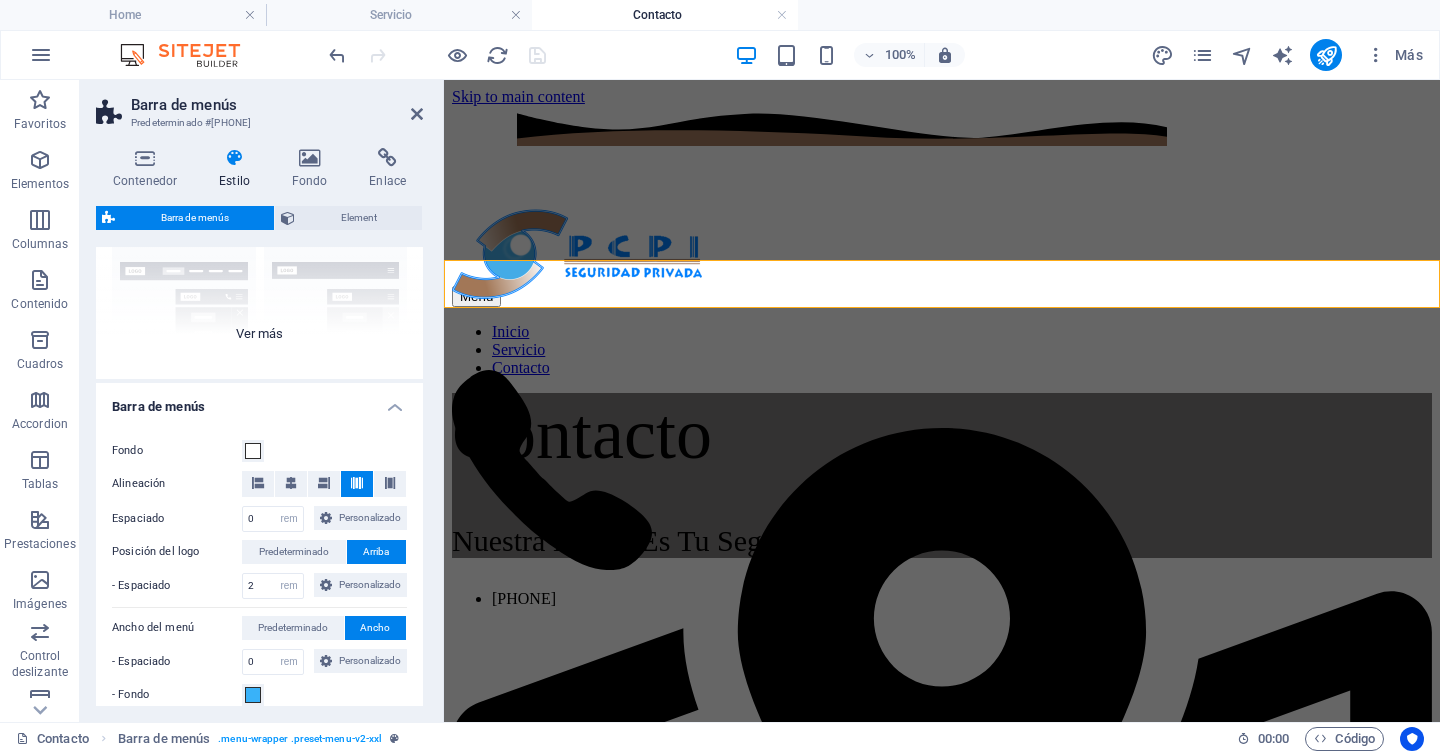 click on "Borde Centrado Predeterminado Fijo Loki Desencadenador Ancho XXL" at bounding box center [259, 229] 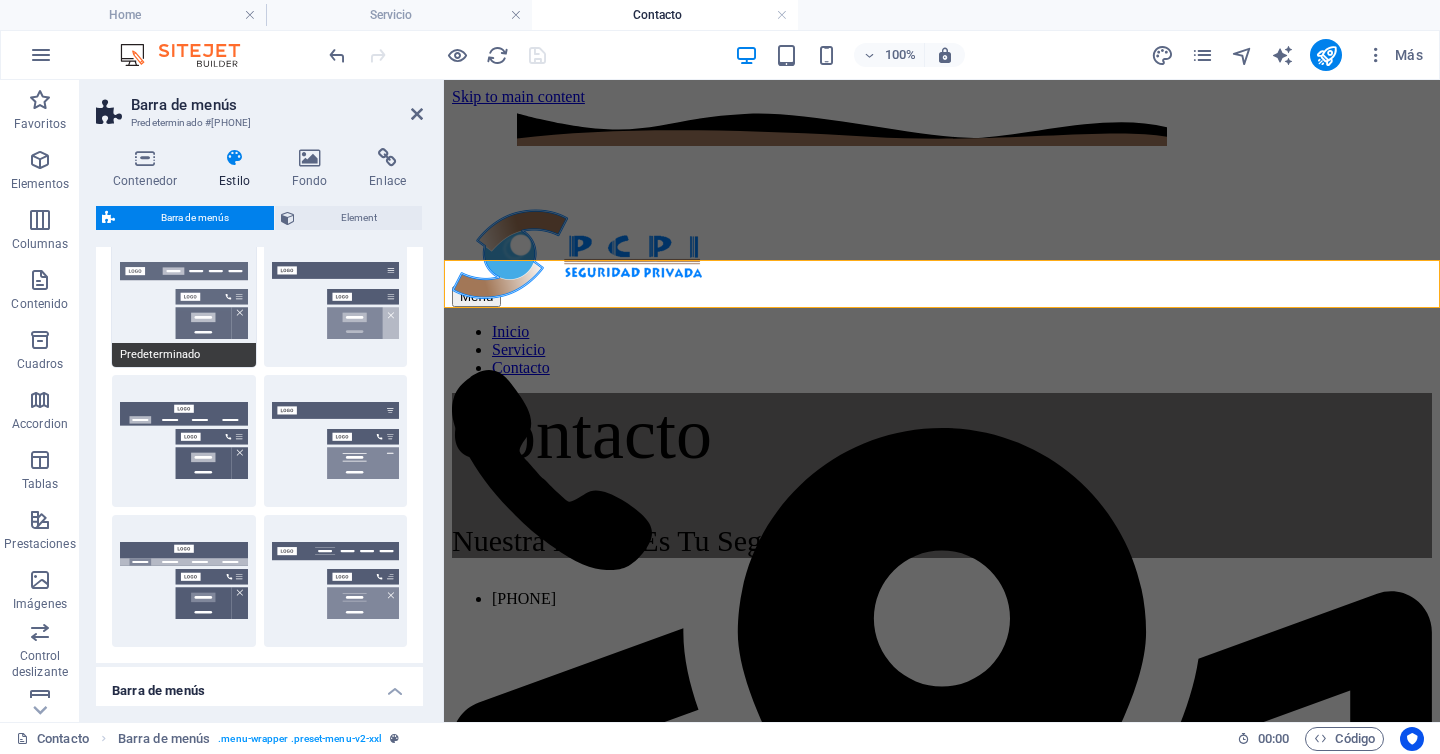scroll, scrollTop: 205, scrollLeft: 0, axis: vertical 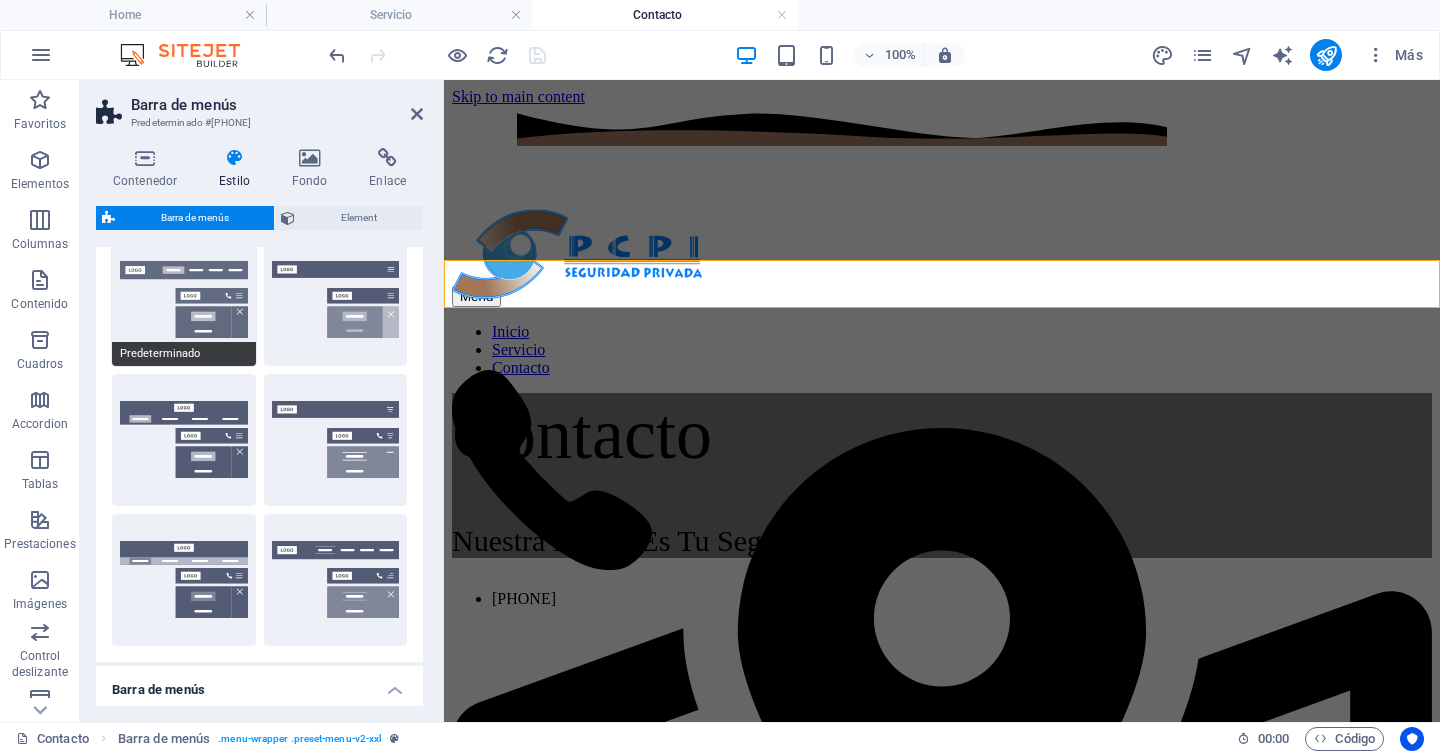 click on "Predeterminado" at bounding box center [184, 300] 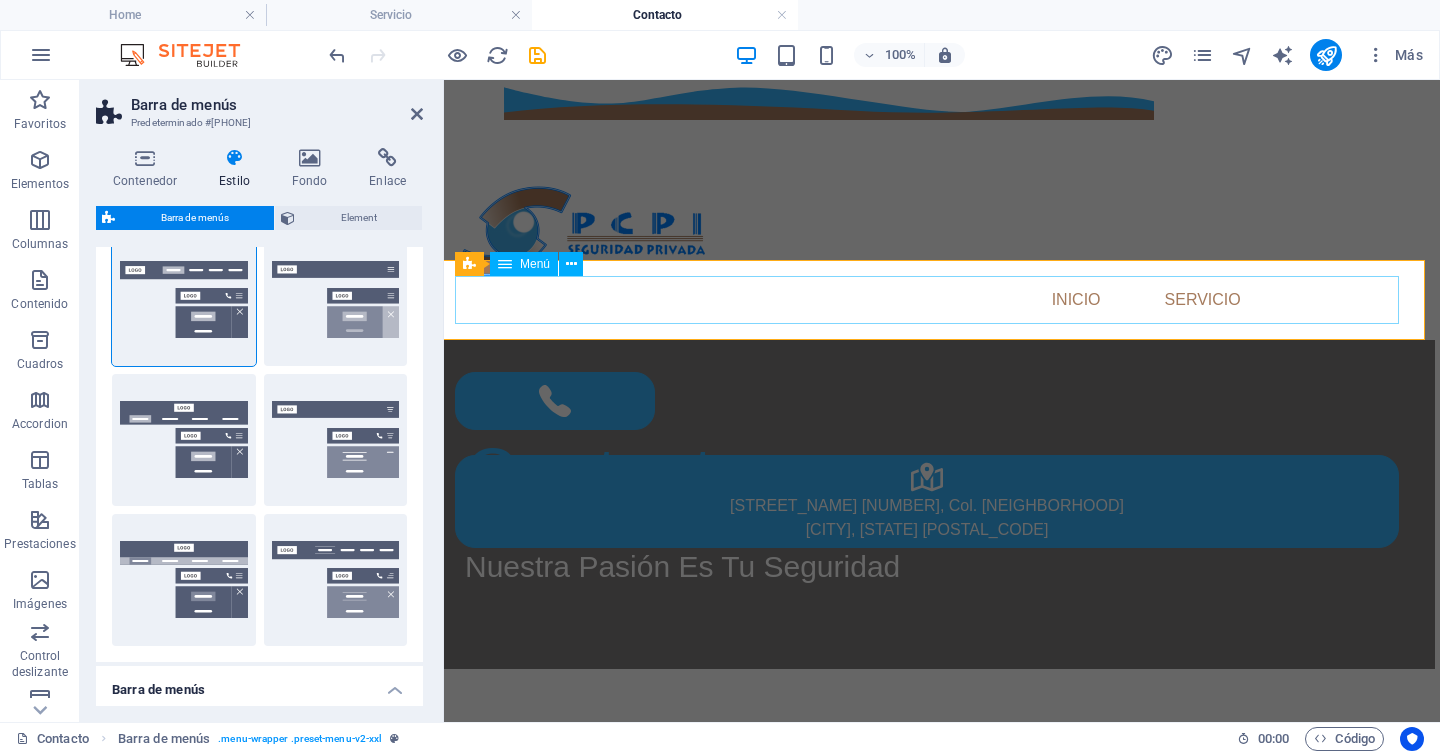 scroll, scrollTop: 0, scrollLeft: 0, axis: both 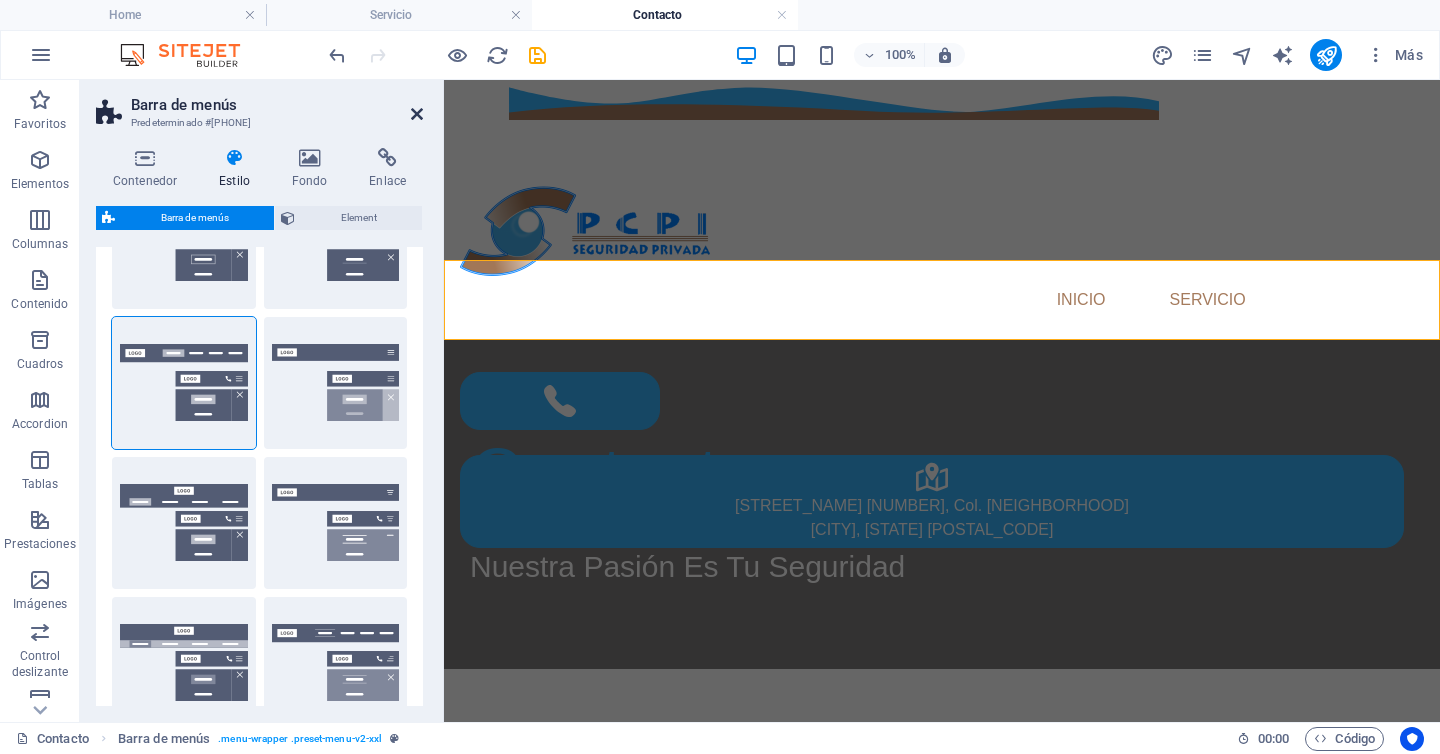 click at bounding box center (417, 114) 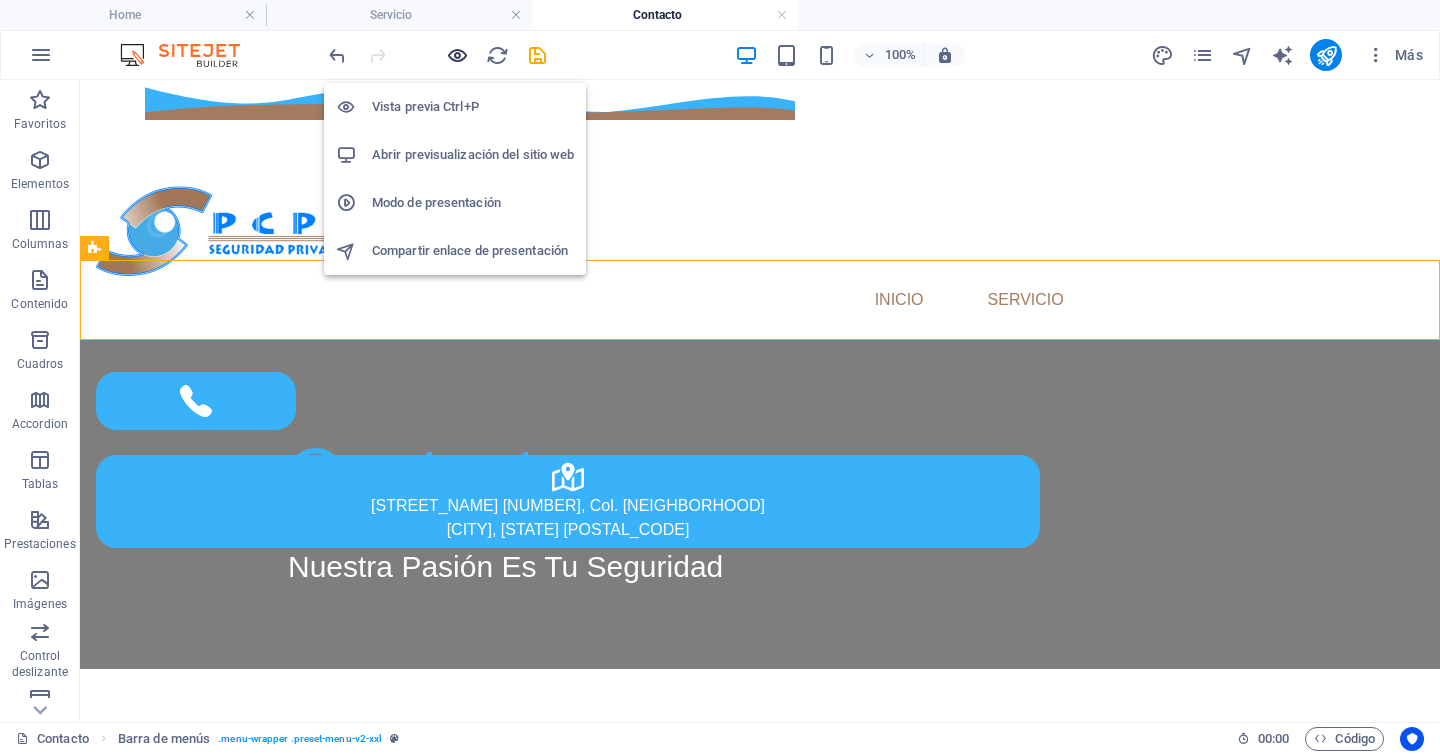click at bounding box center [457, 55] 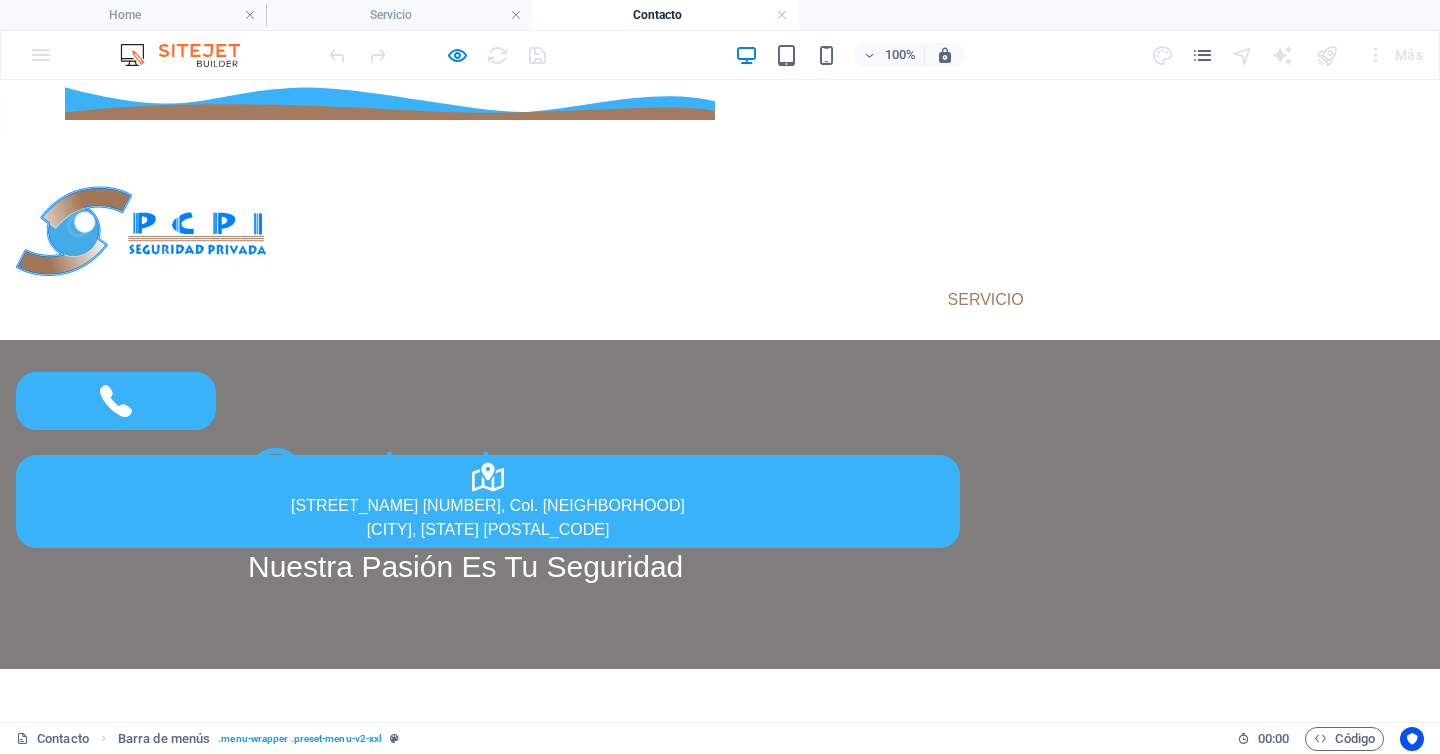click on "Inicio" at bounding box center (859, 300) 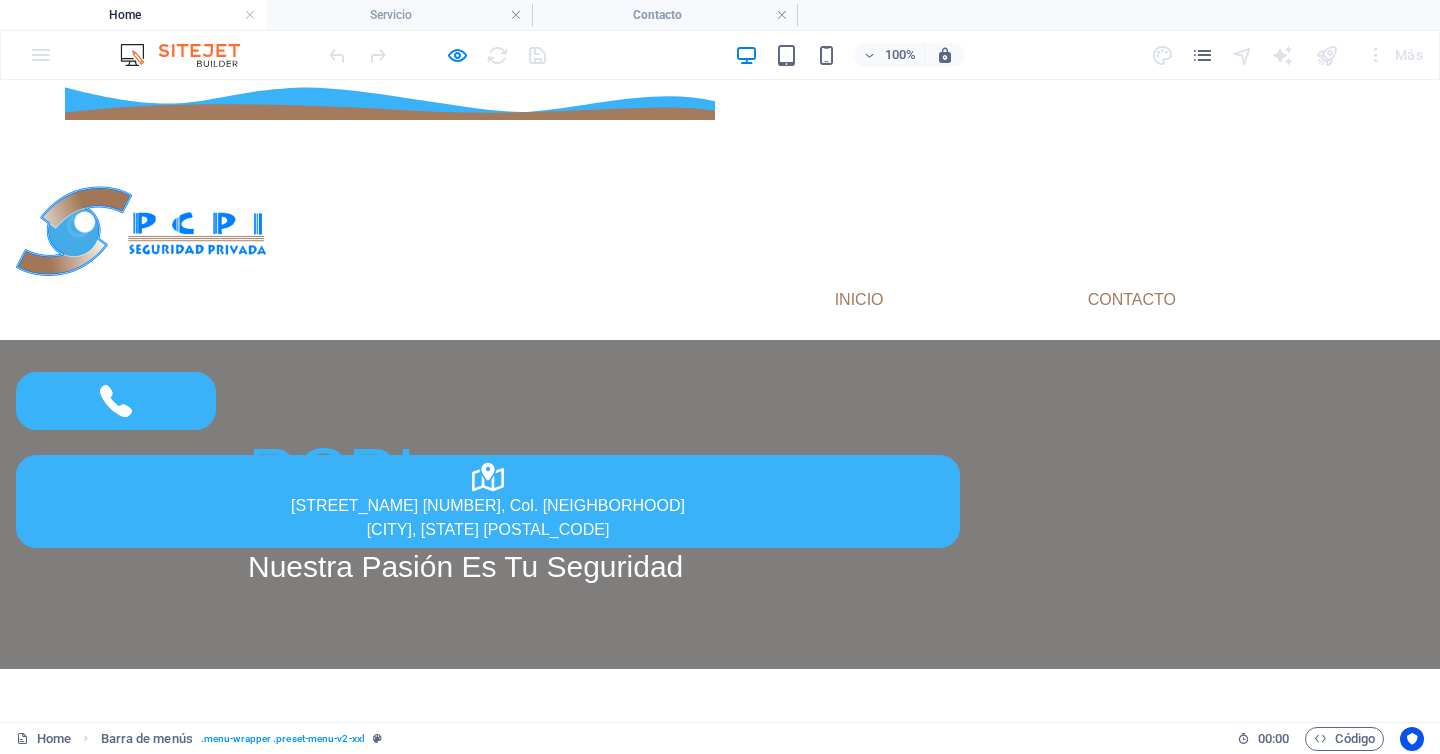 click on "Servicio" at bounding box center [986, 300] 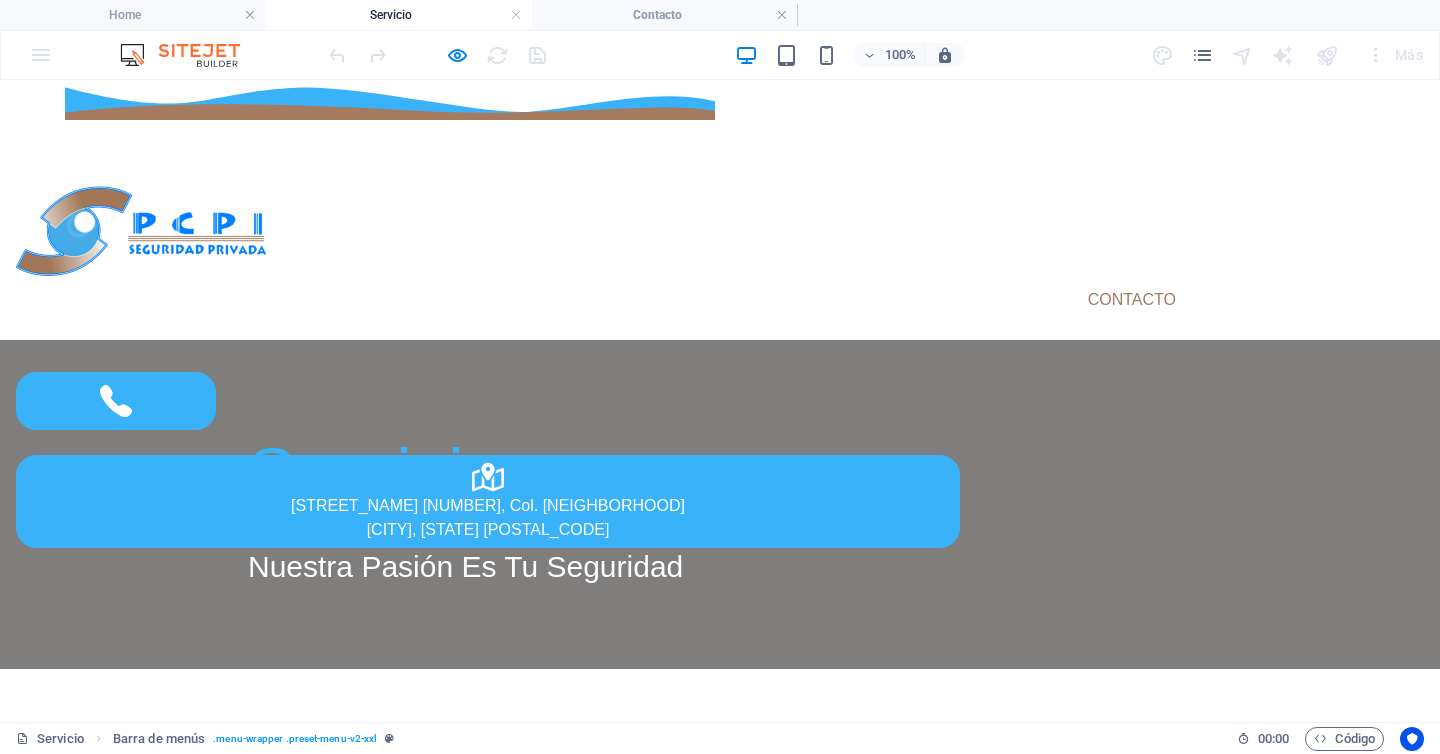click on "Inicio" at bounding box center (859, 300) 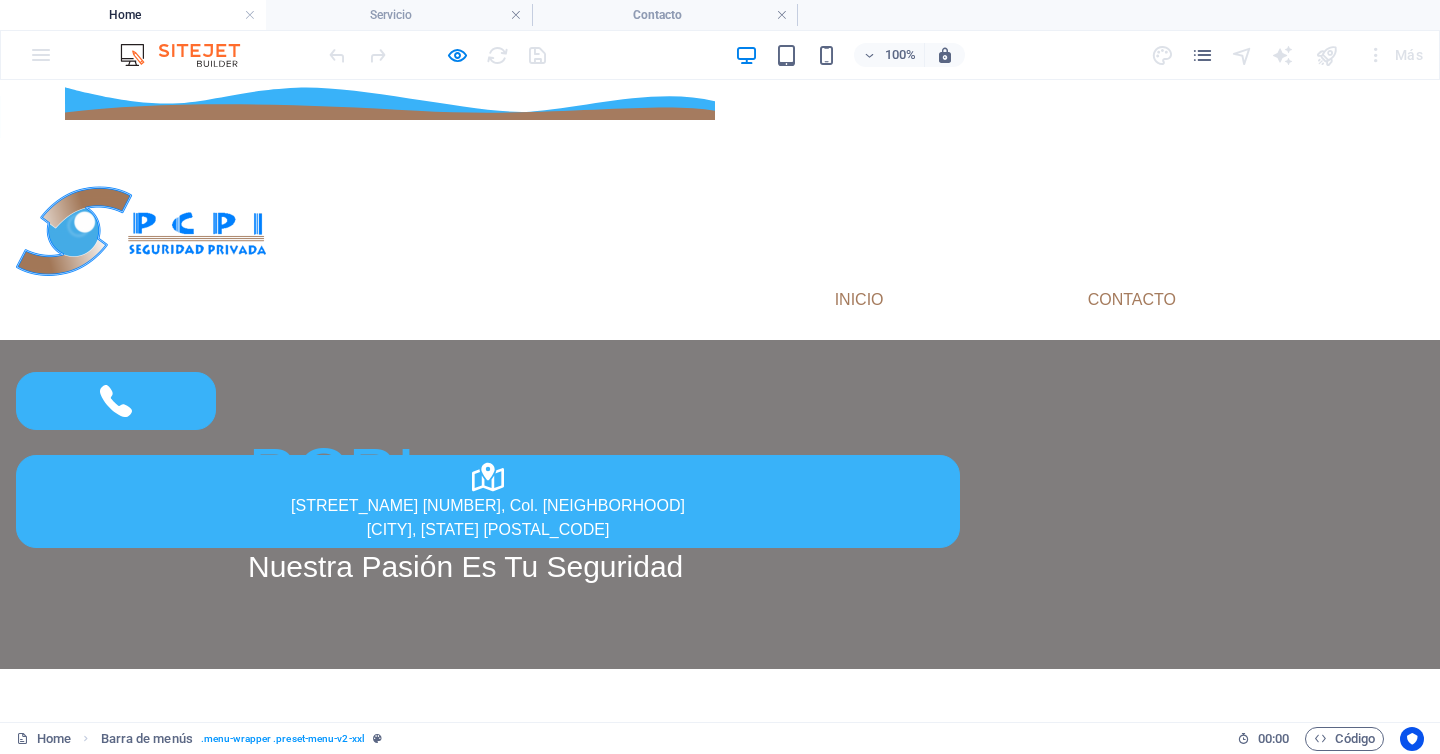 click on "Servicio" at bounding box center (986, 300) 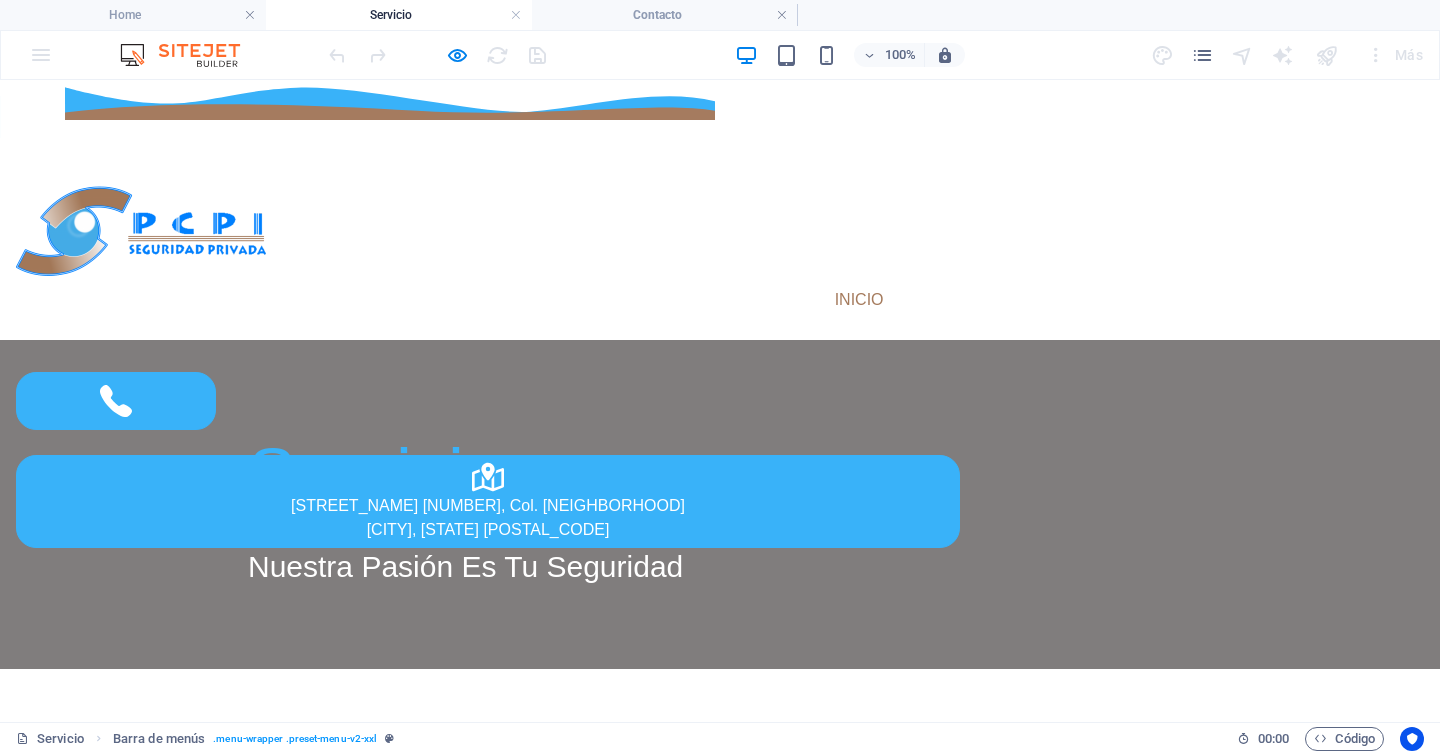 click on "Contacto" at bounding box center [1132, 300] 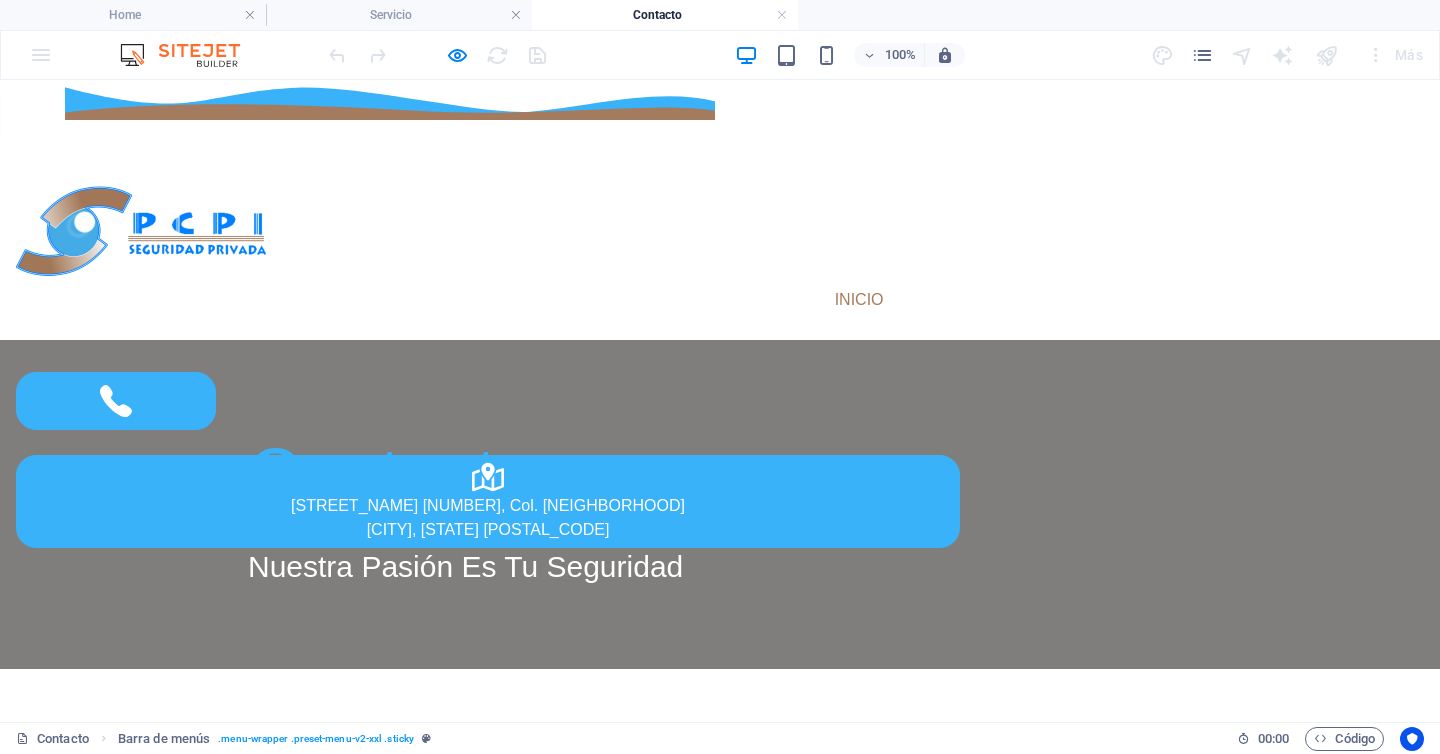 click on "Servicio" at bounding box center (986, 300) 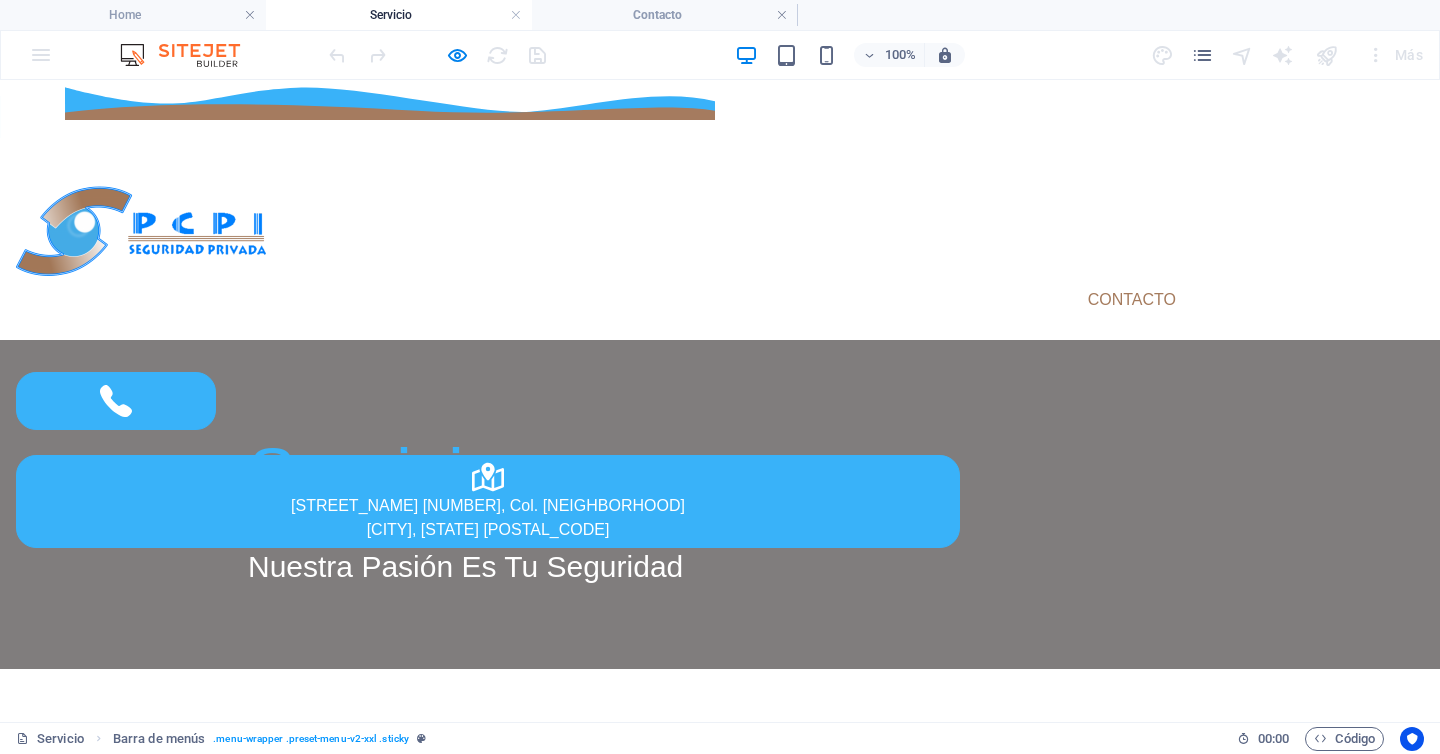 click on "Inicio" at bounding box center (859, 300) 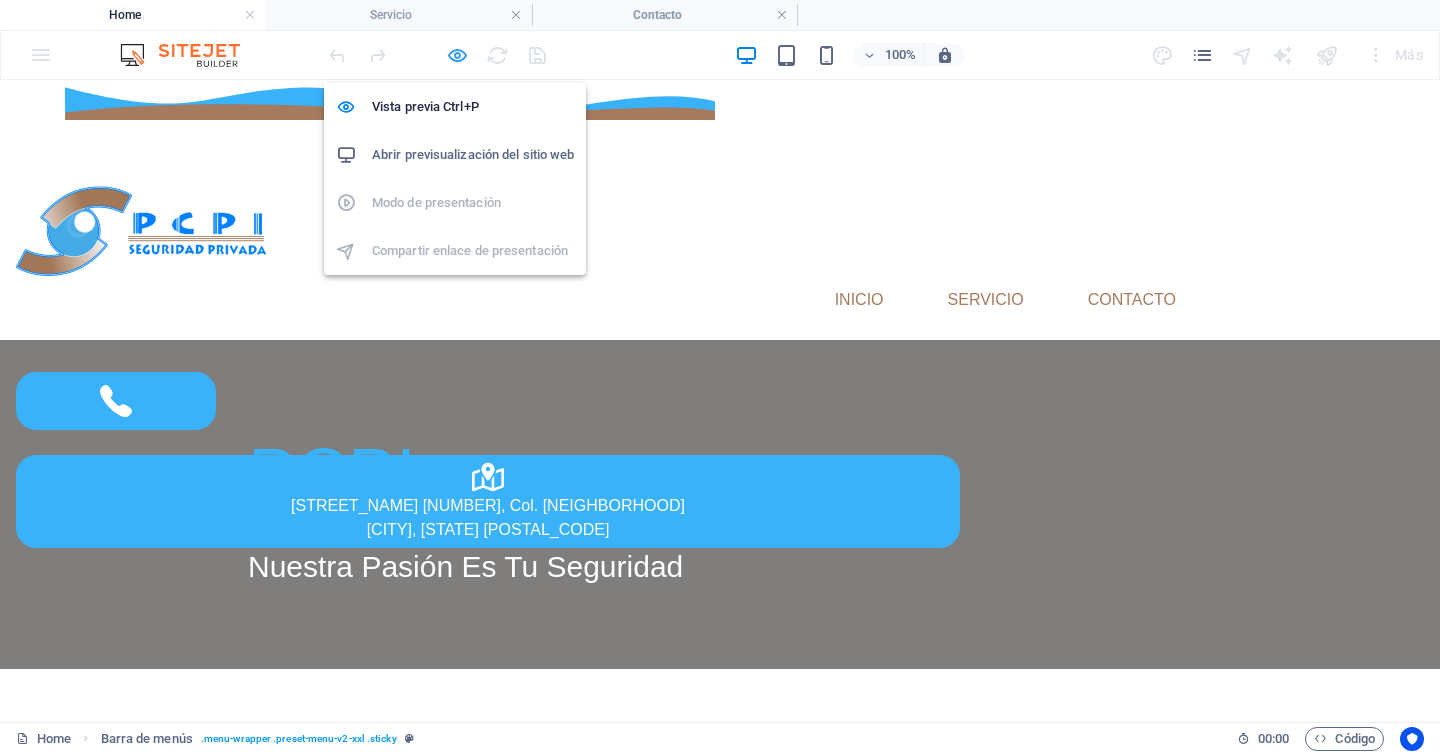click at bounding box center [457, 55] 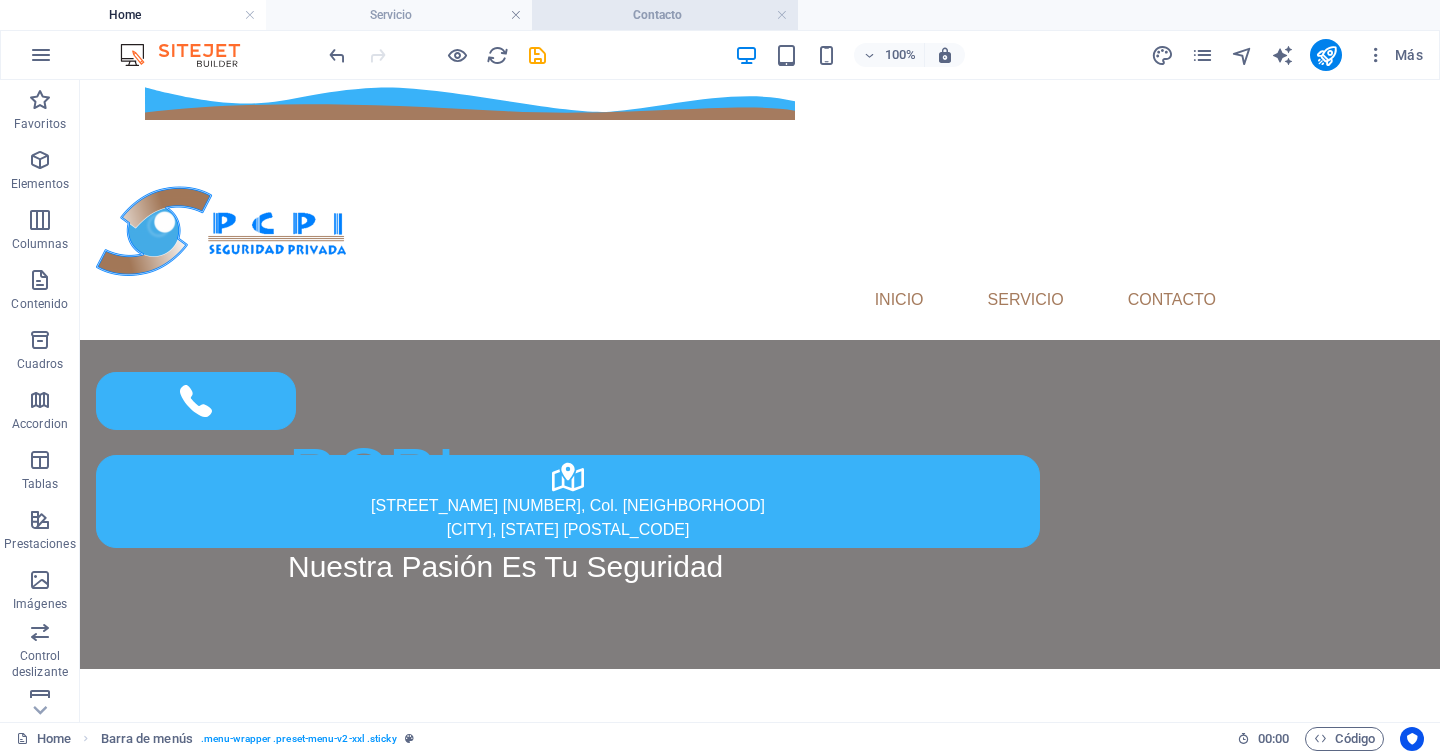 click on "Contacto" at bounding box center (665, 15) 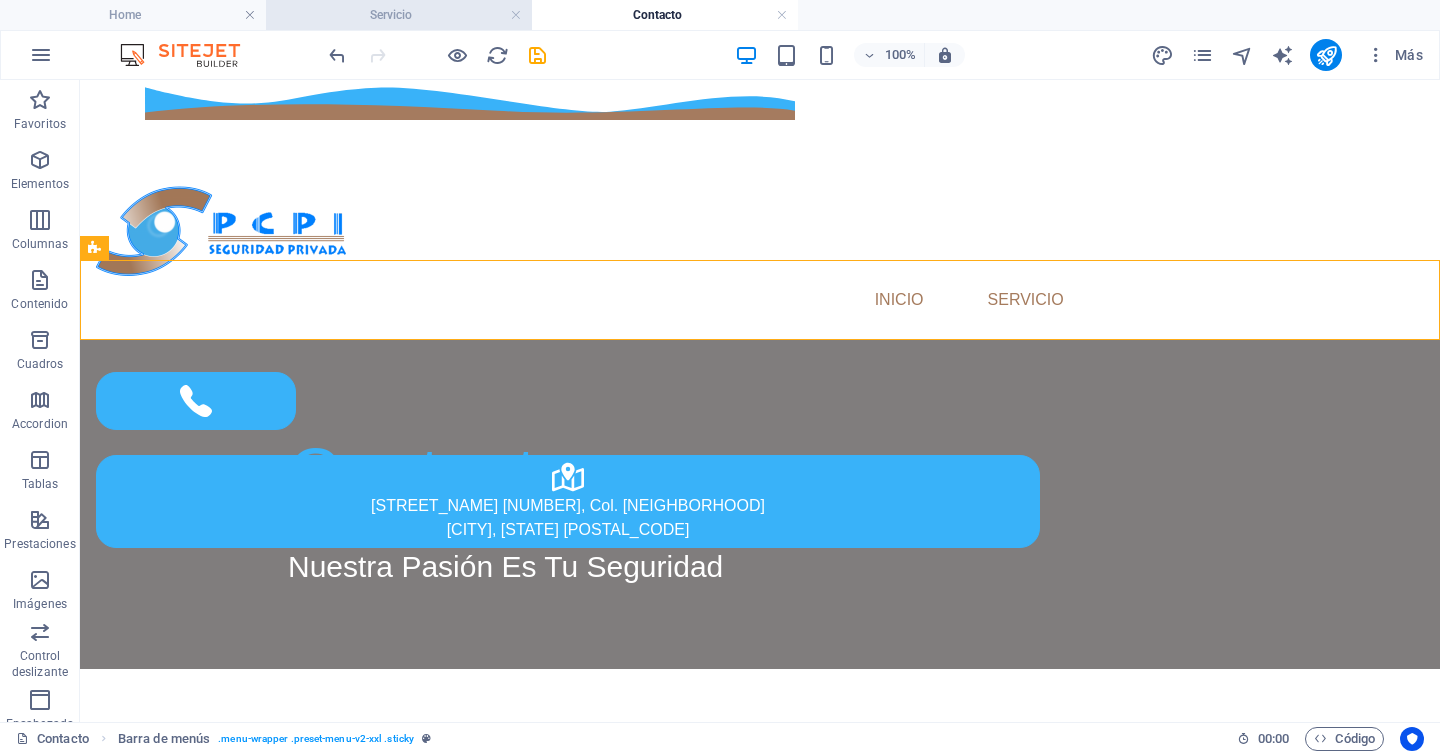 click on "Servicio" at bounding box center (399, 15) 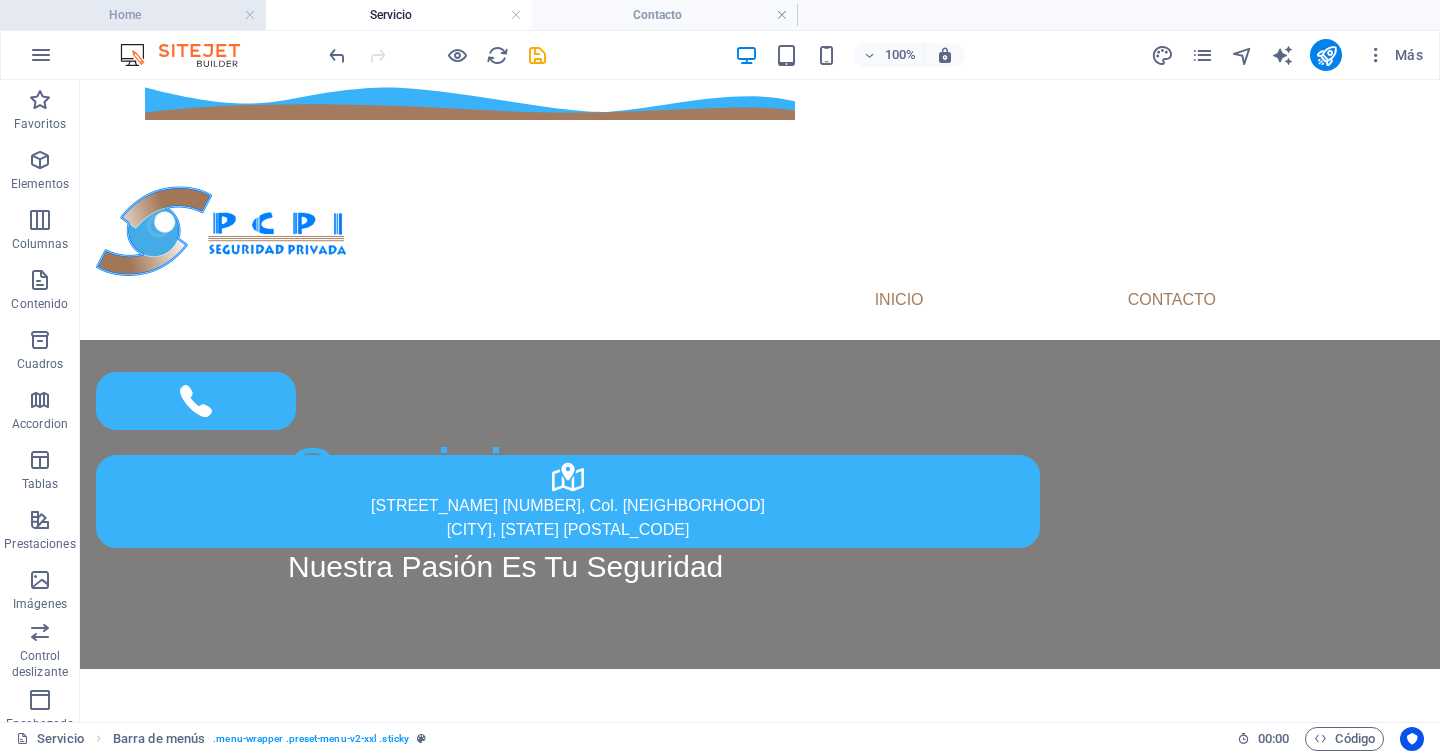 click on "Home" at bounding box center [133, 15] 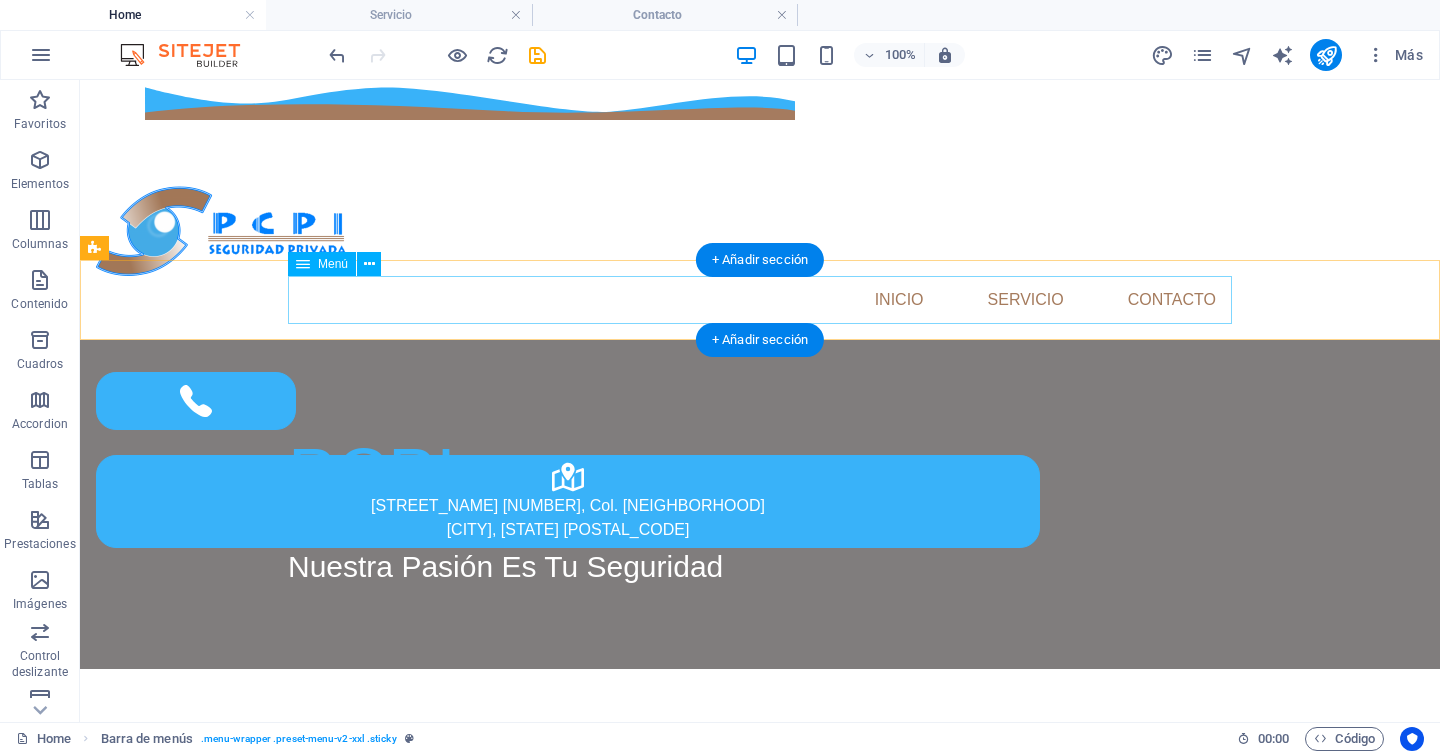 click on "Inicio Servicio Contacto" at bounding box center [760, 300] 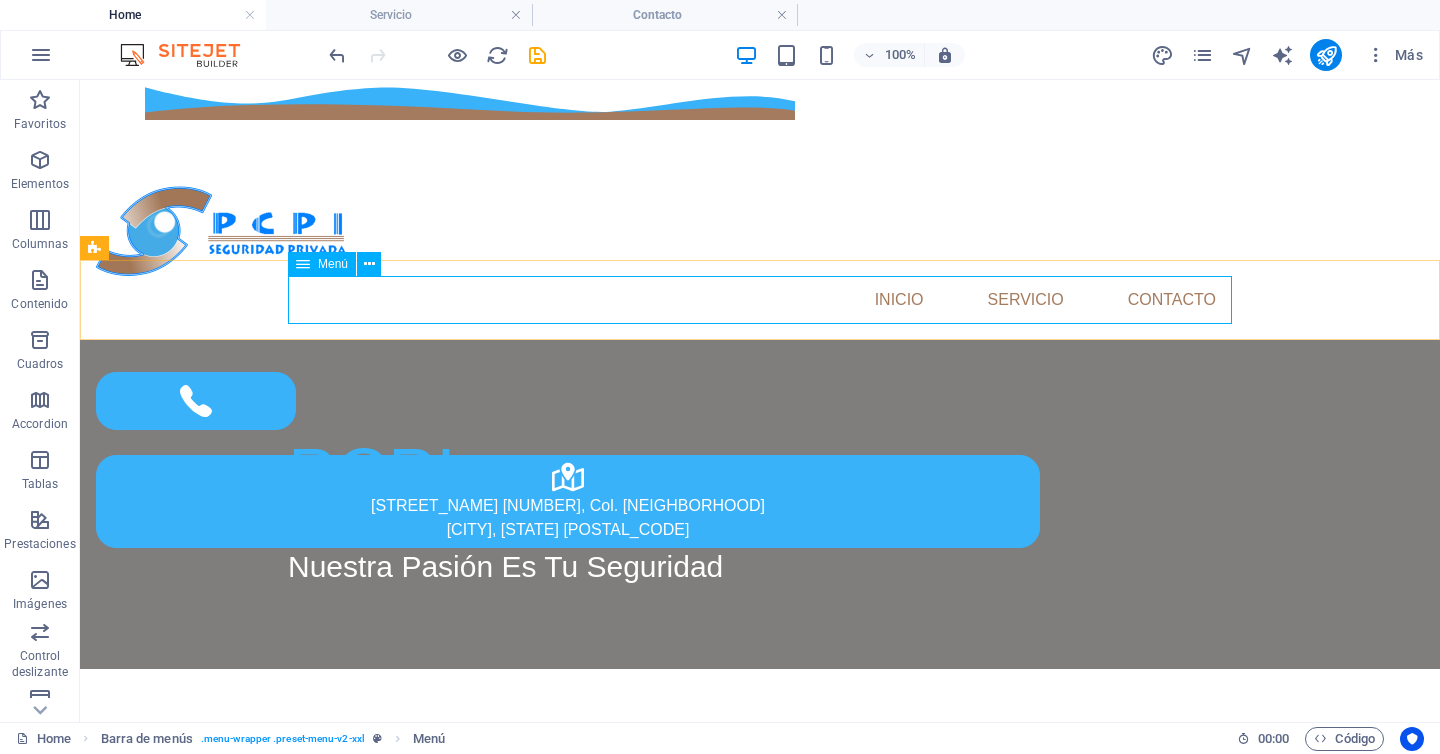 click on "Menú" at bounding box center (333, 264) 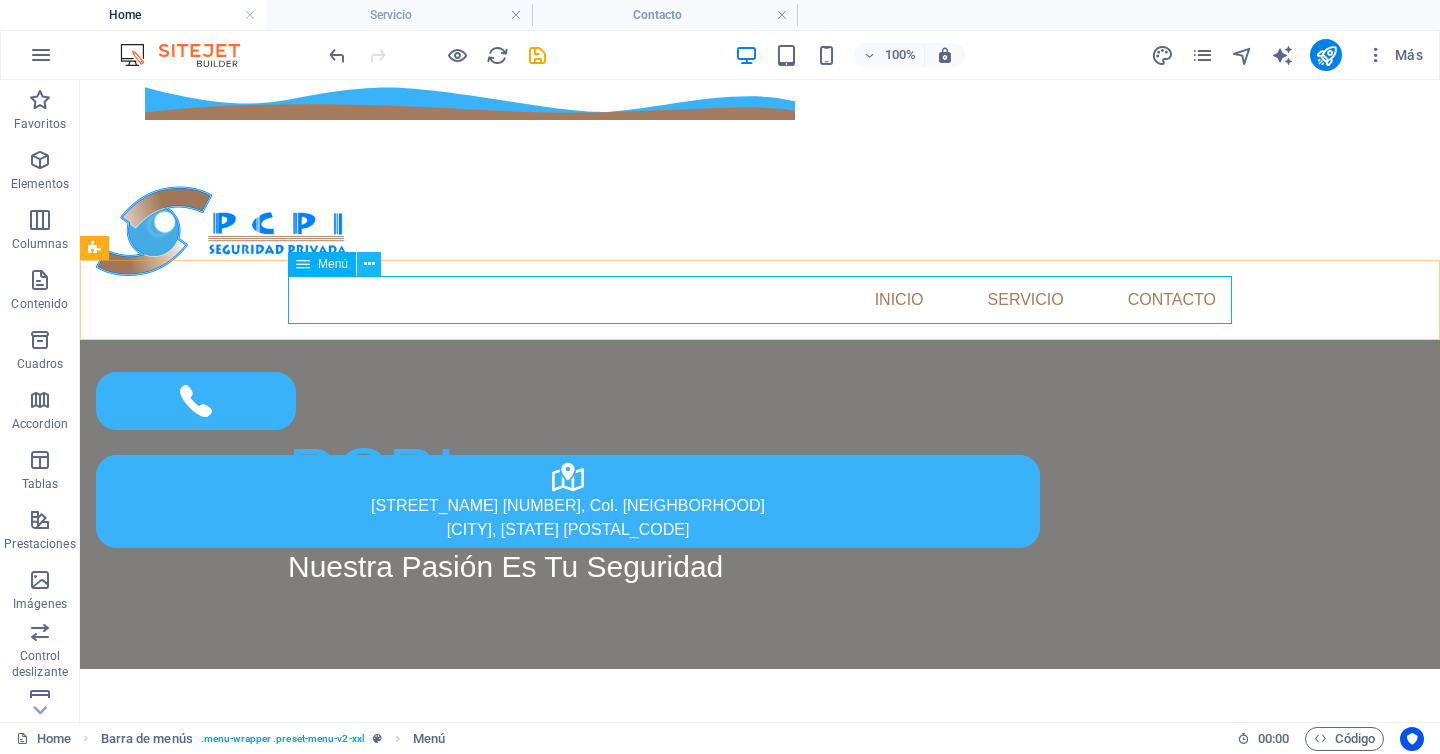 click at bounding box center (369, 264) 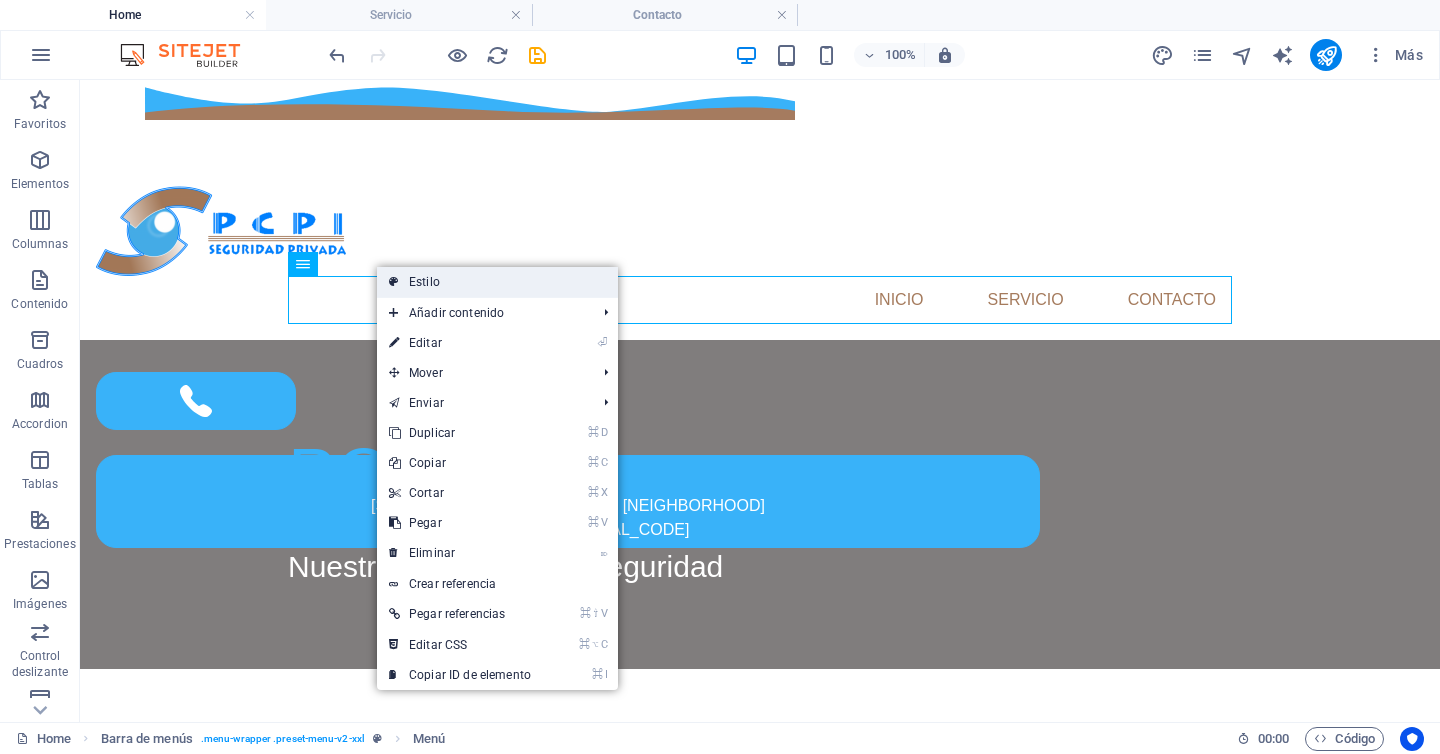 click on "Estilo" at bounding box center [497, 282] 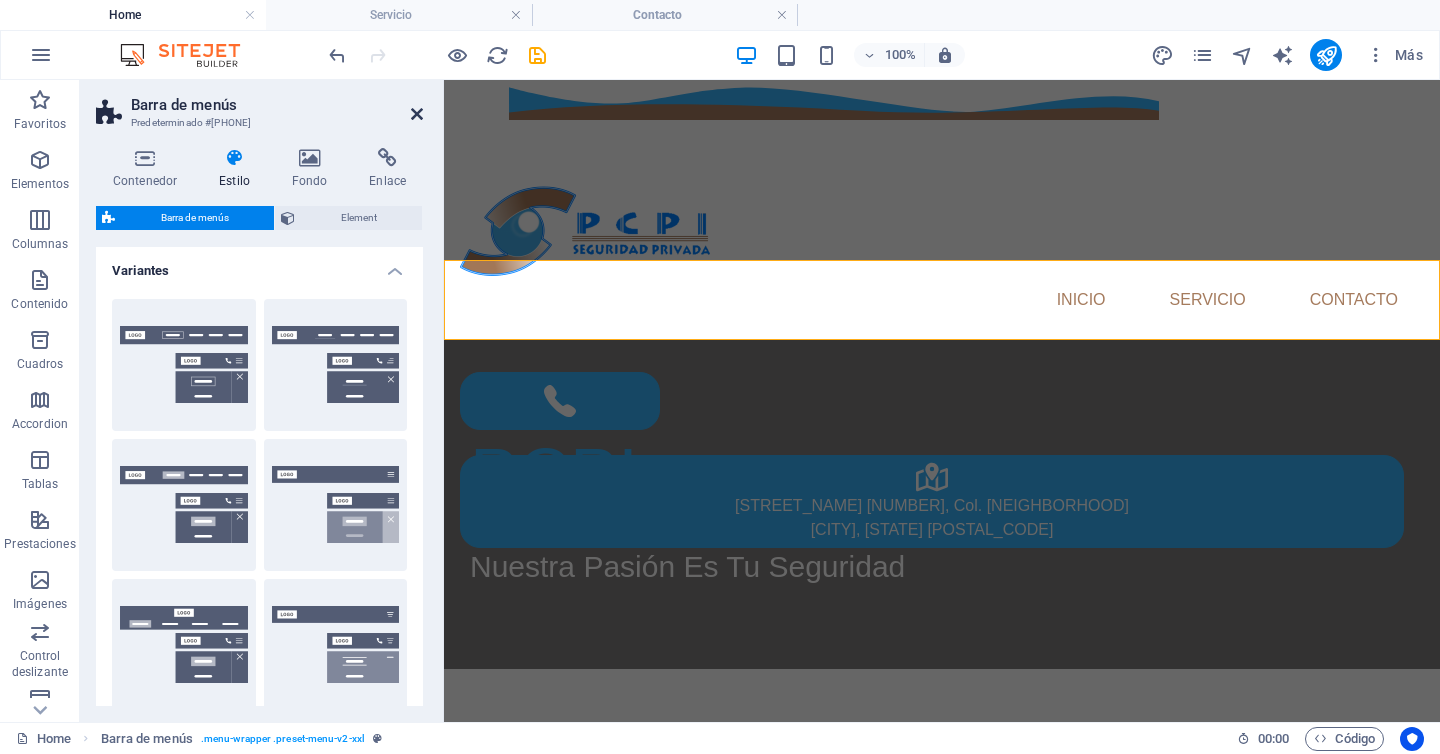 click at bounding box center (417, 114) 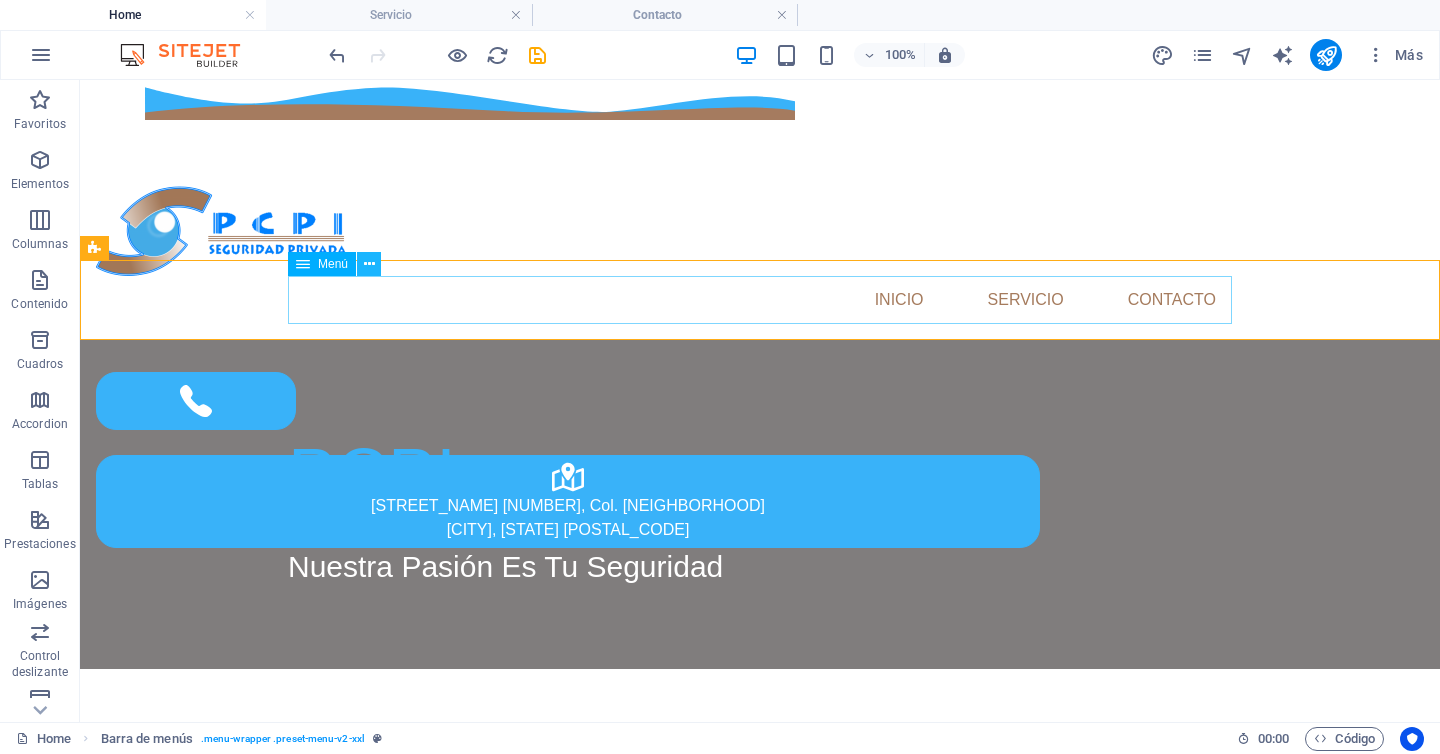 click at bounding box center [369, 264] 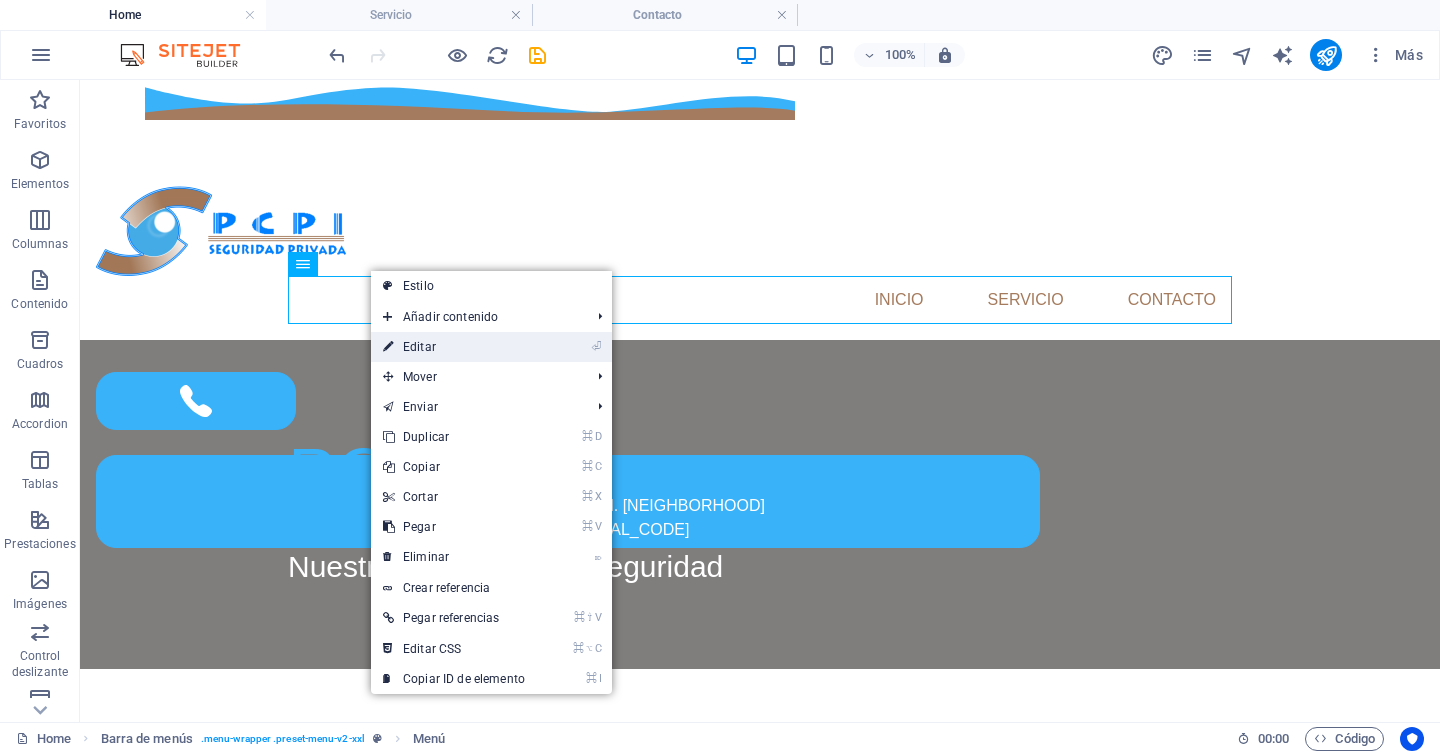 click on "⏎  Editar" at bounding box center (454, 347) 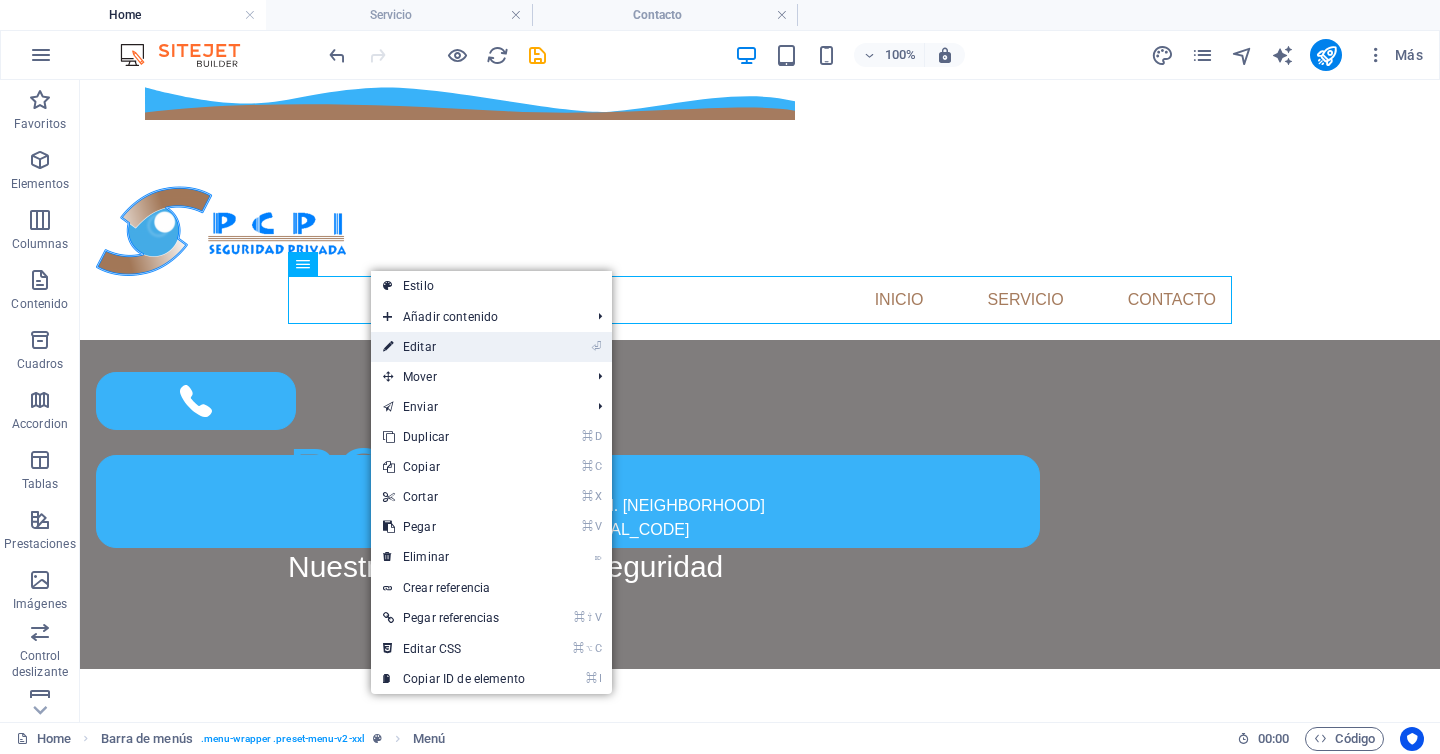 select on "2" 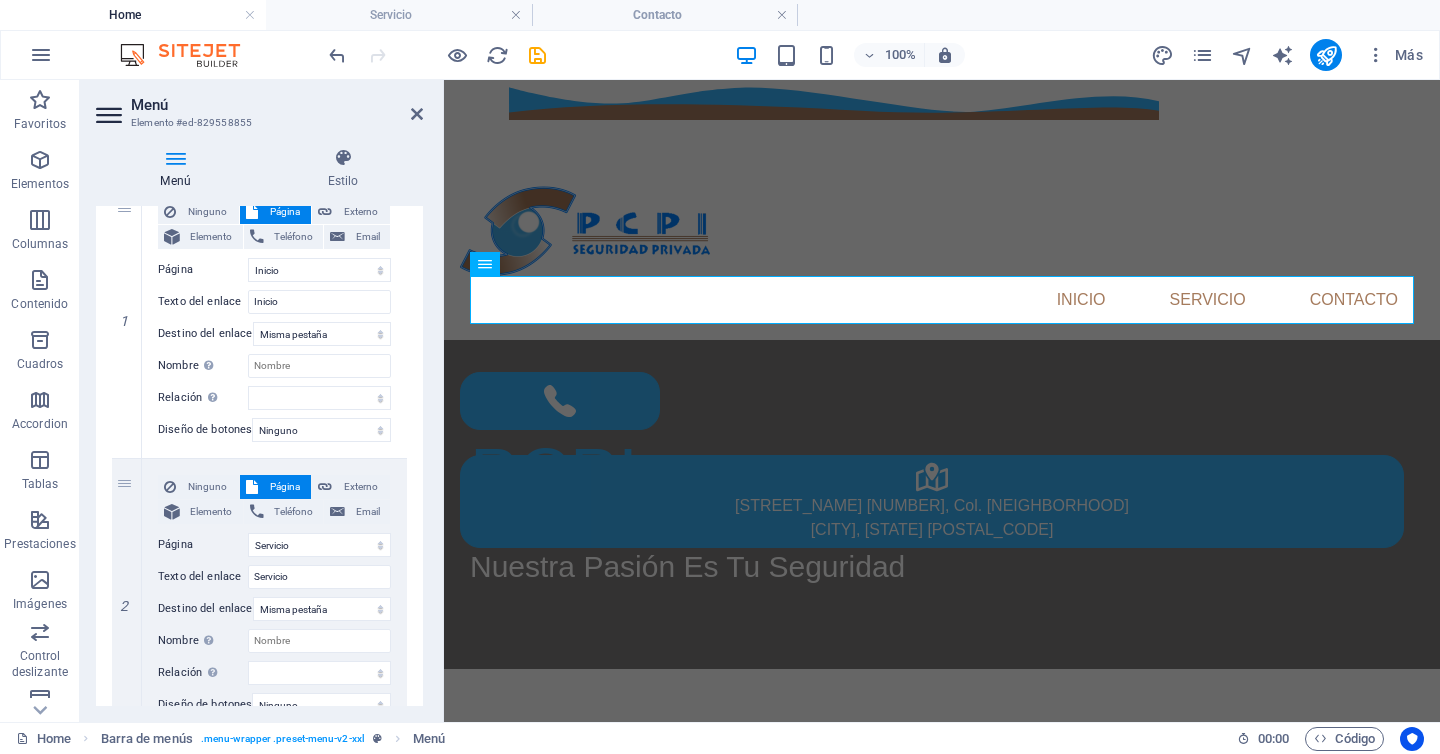 scroll, scrollTop: 0, scrollLeft: 0, axis: both 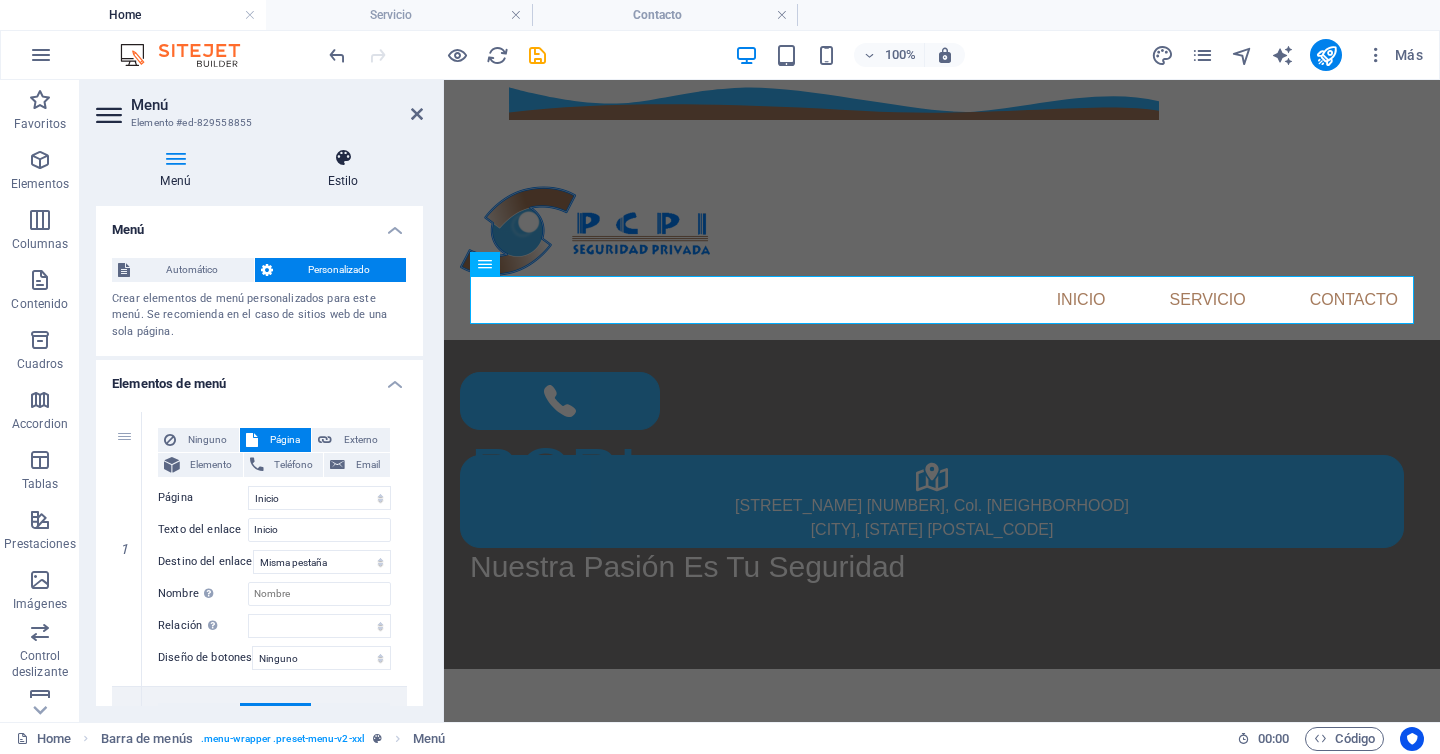 click on "Estilo" at bounding box center (343, 169) 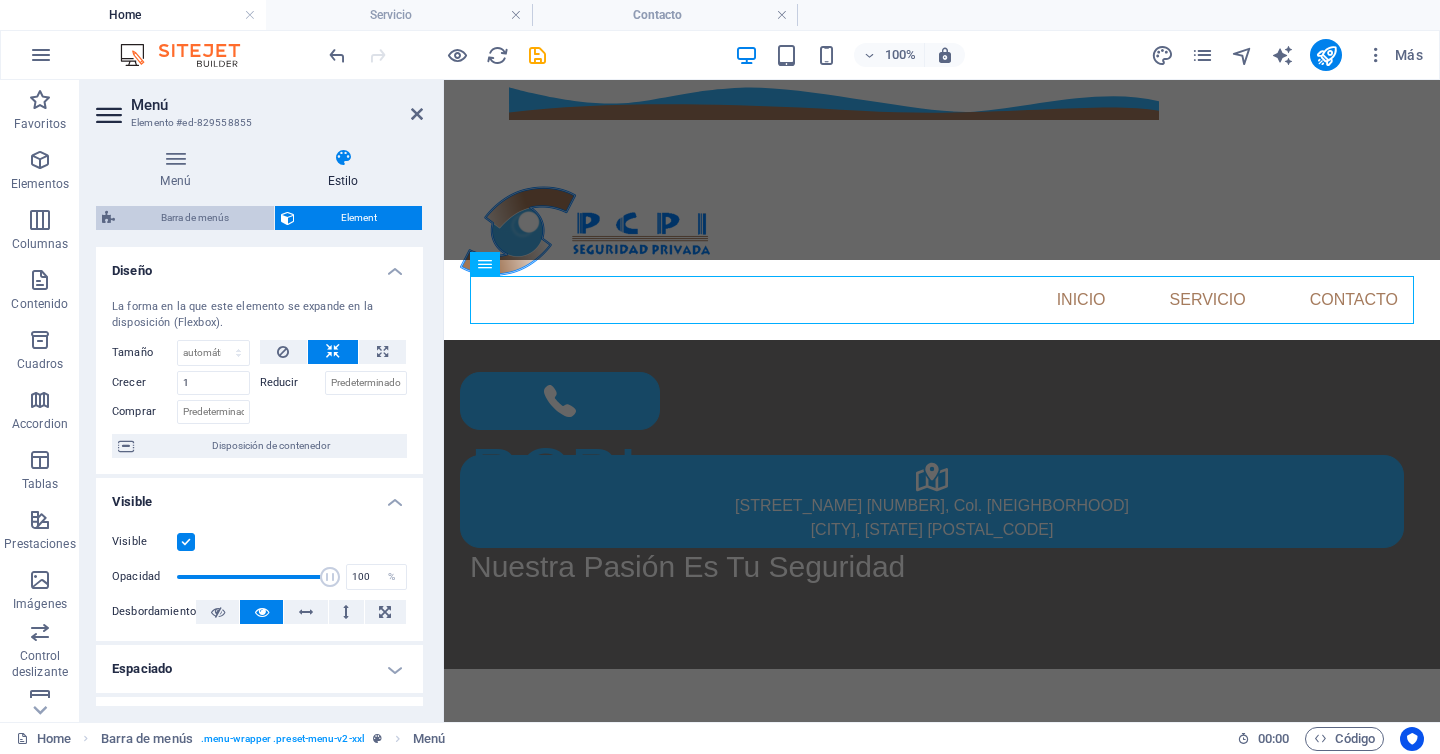 click on "Barra de menús" at bounding box center (194, 218) 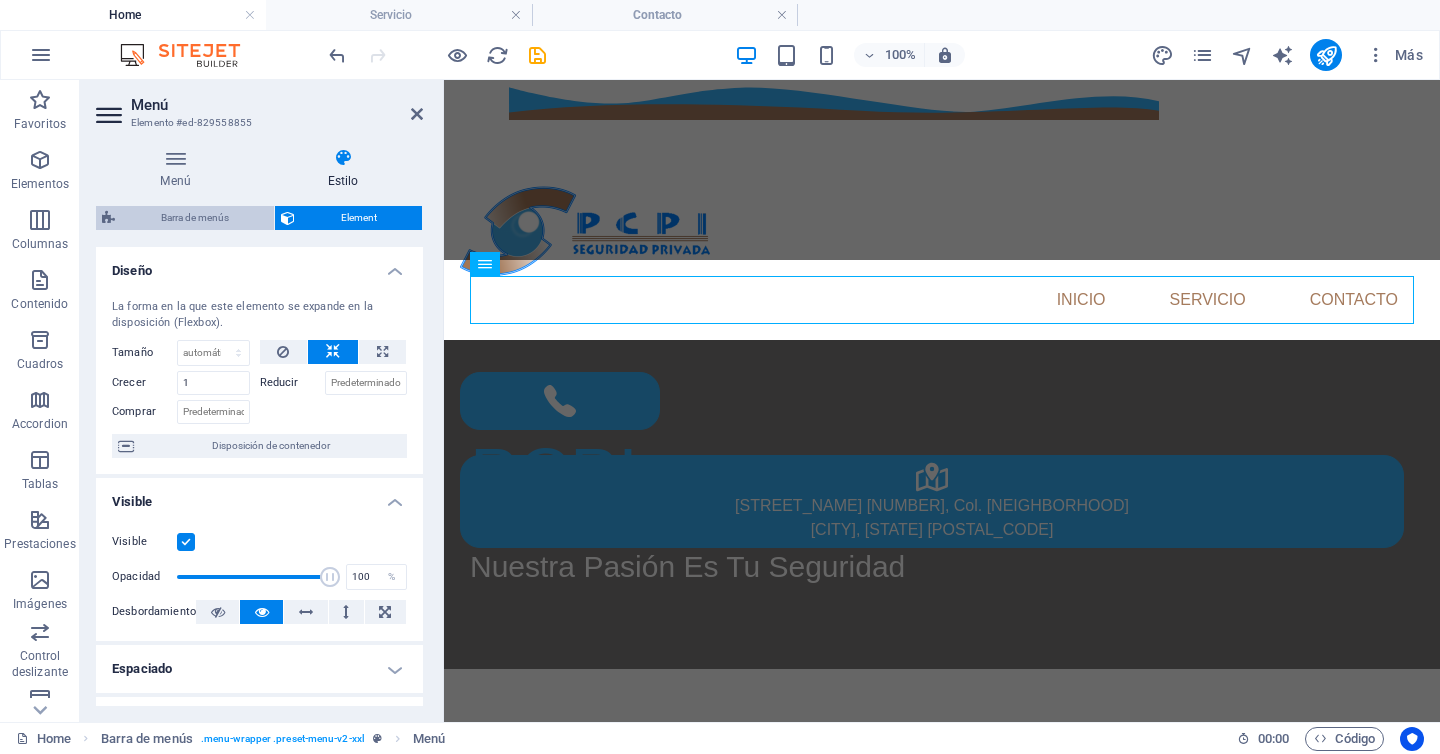 select 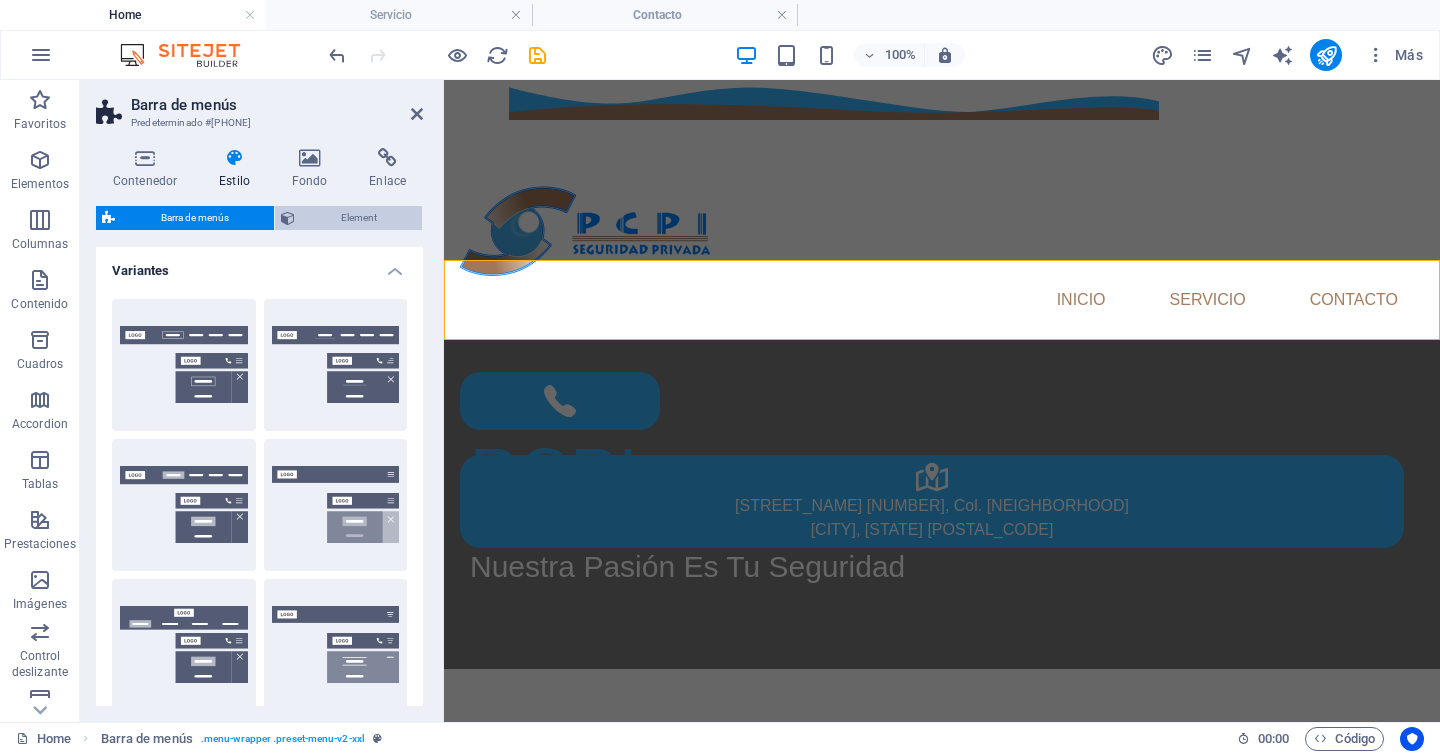 click on "Element" at bounding box center (358, 218) 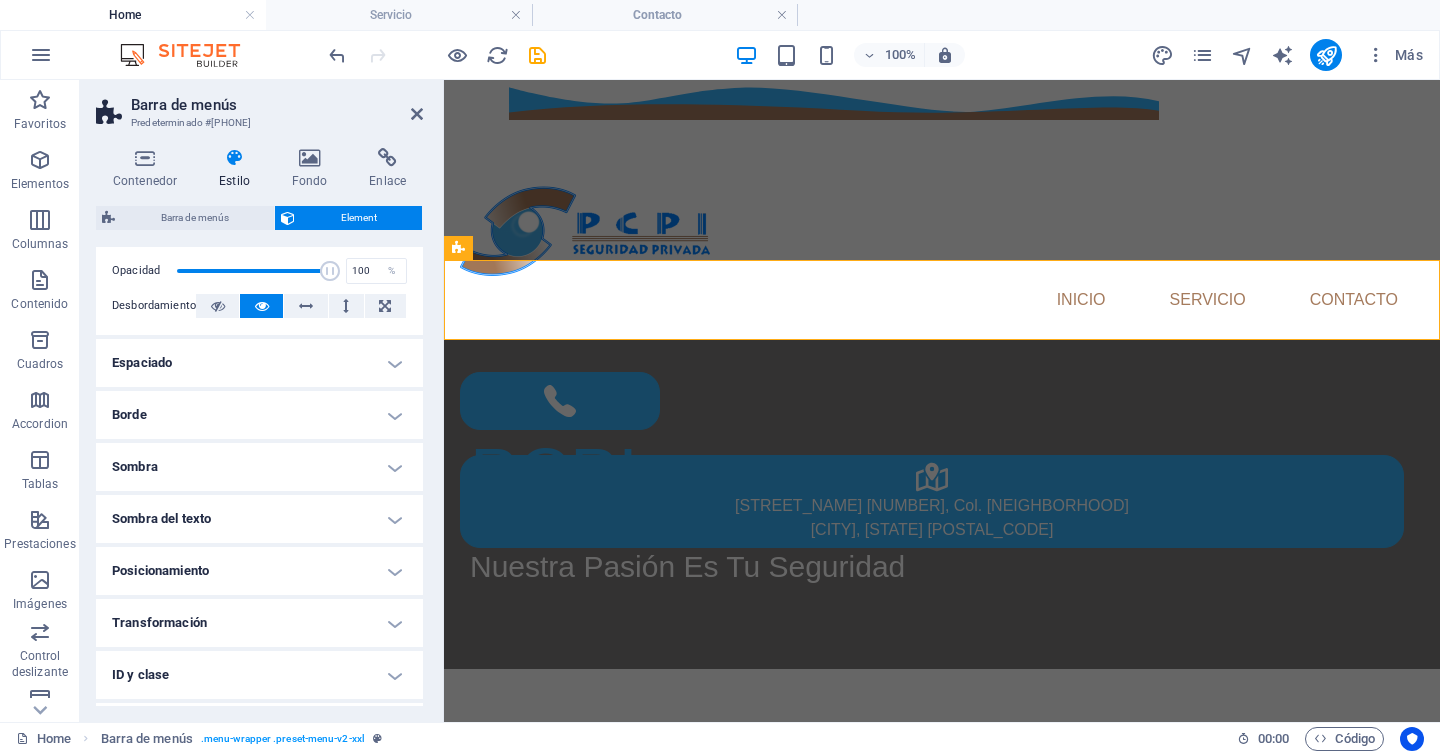scroll, scrollTop: 0, scrollLeft: 0, axis: both 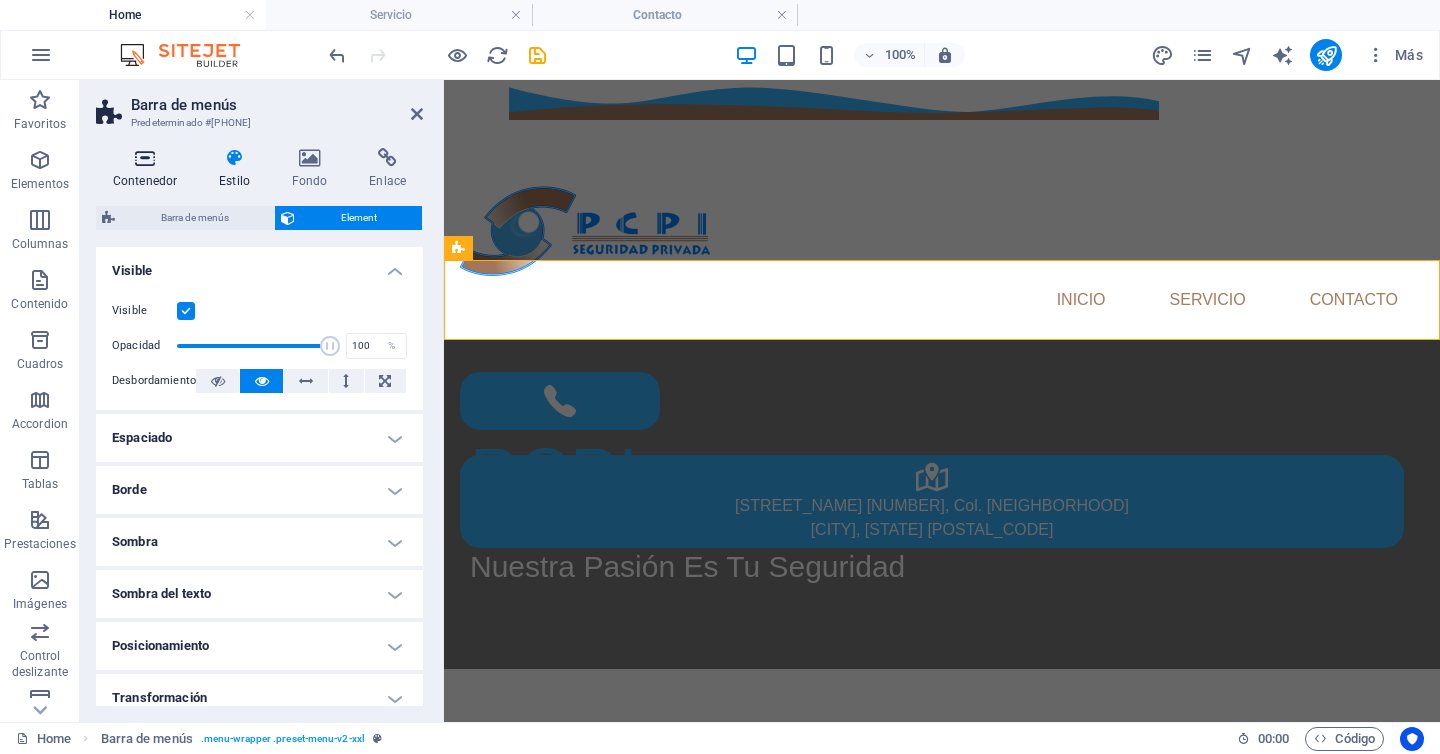 click at bounding box center (145, 158) 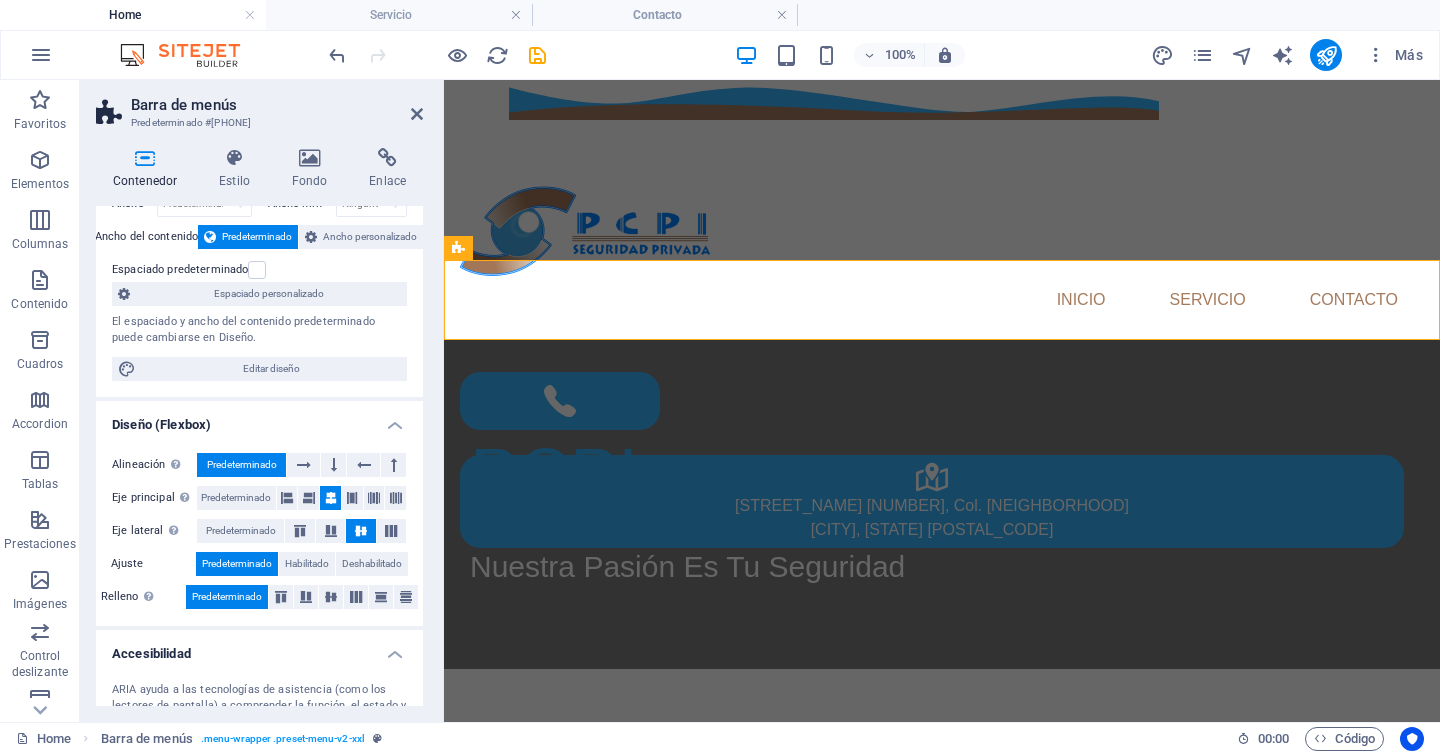 scroll, scrollTop: 138, scrollLeft: 0, axis: vertical 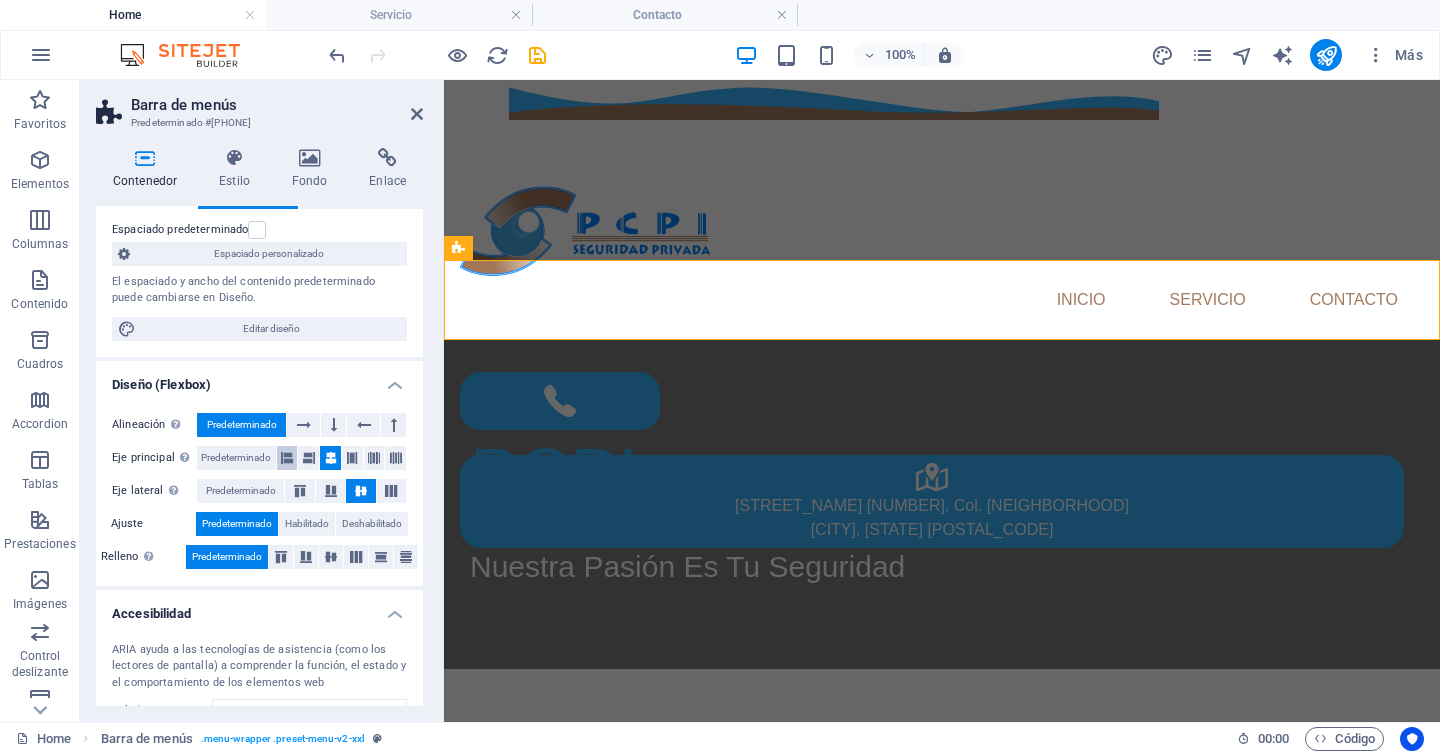 click at bounding box center (287, 458) 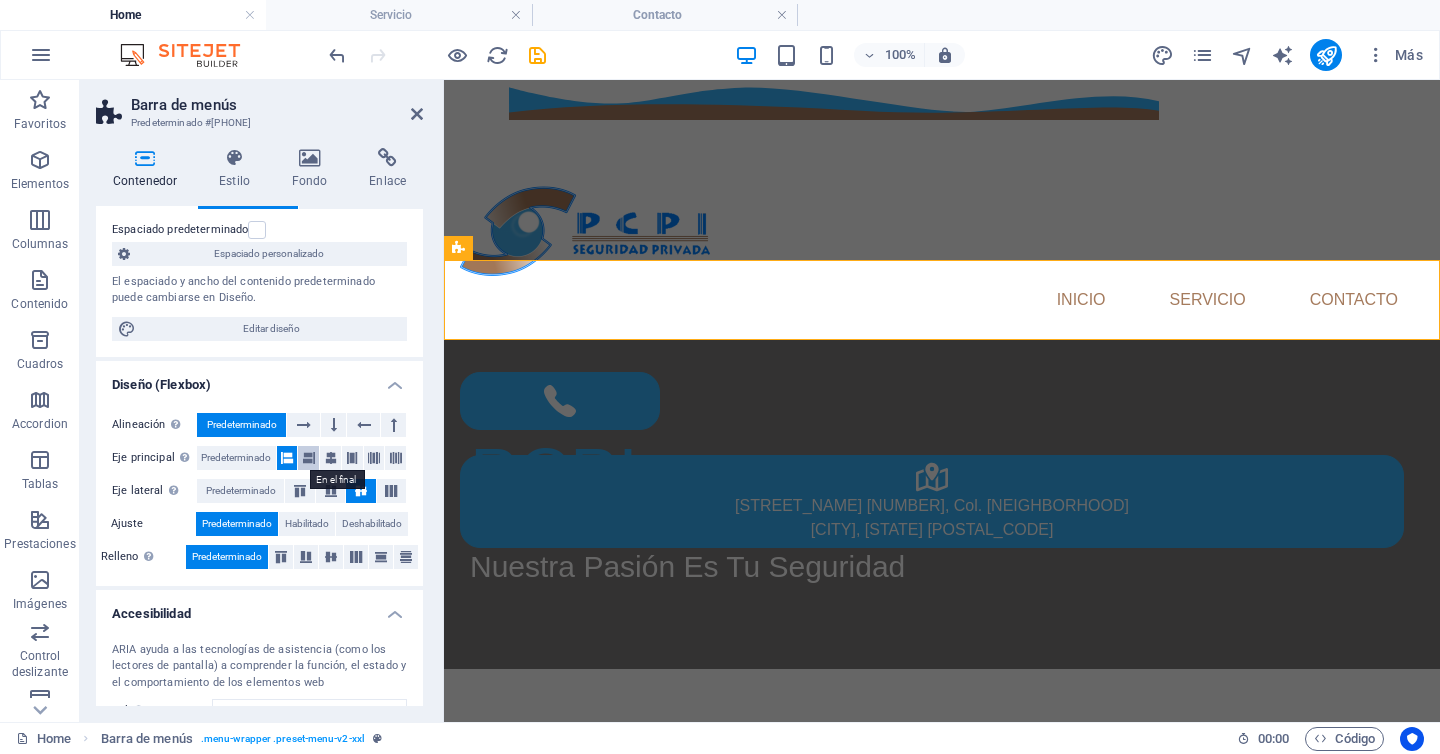 click at bounding box center [309, 458] 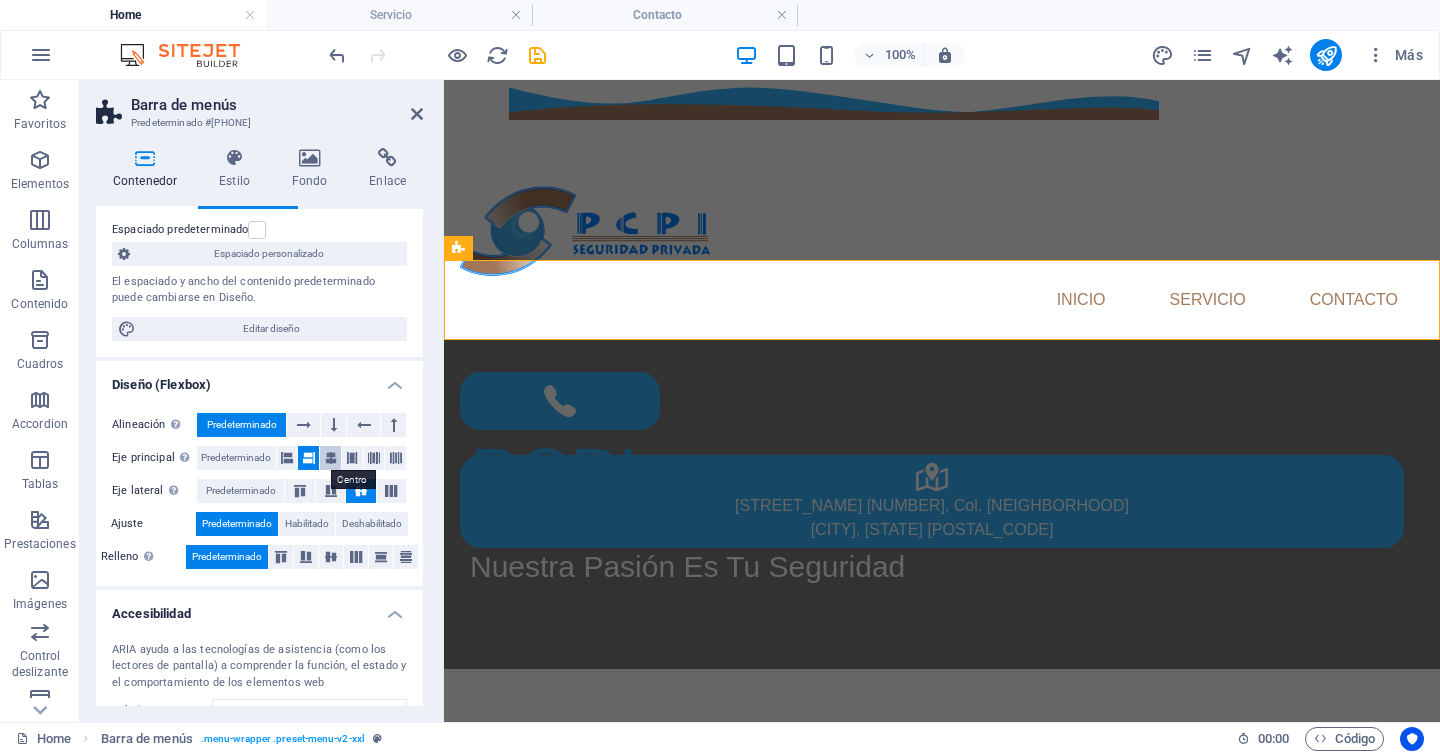 click at bounding box center (331, 458) 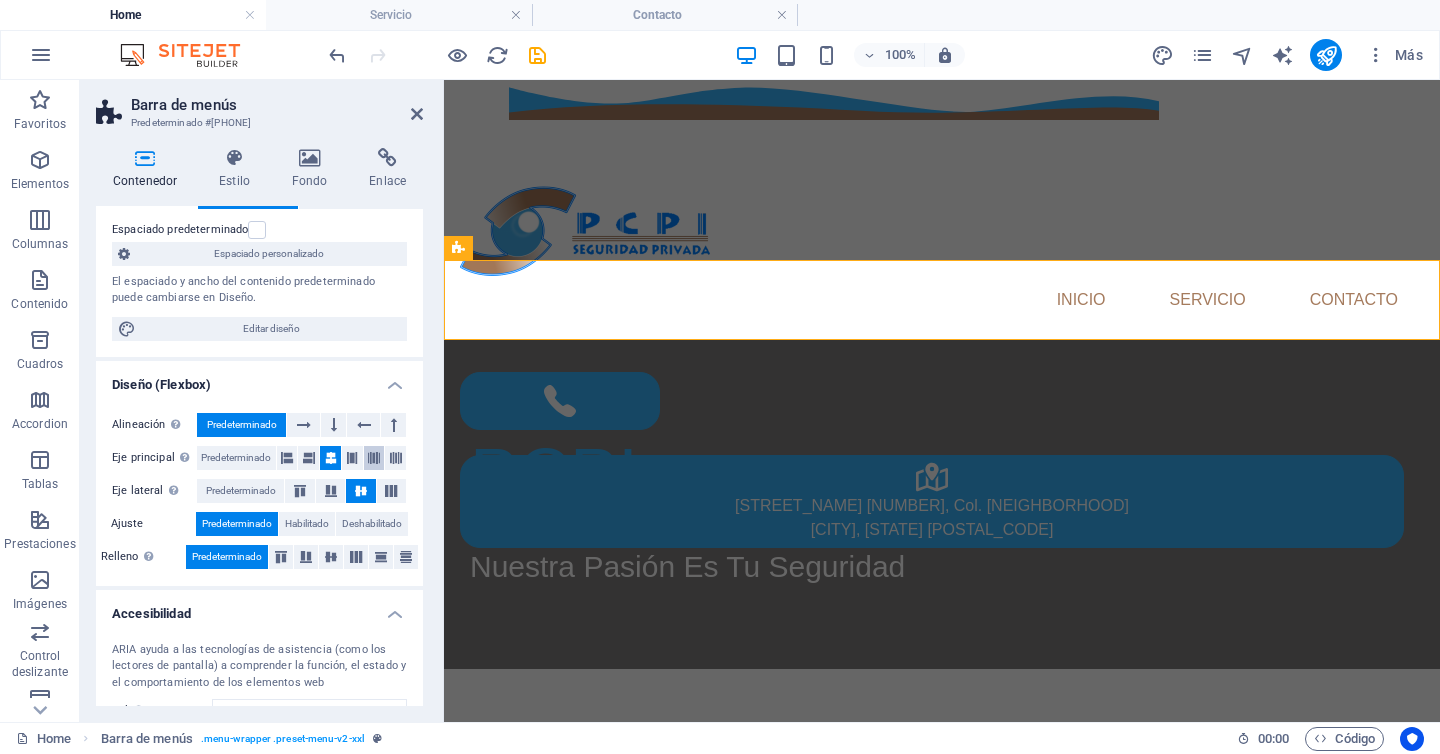 click at bounding box center [374, 458] 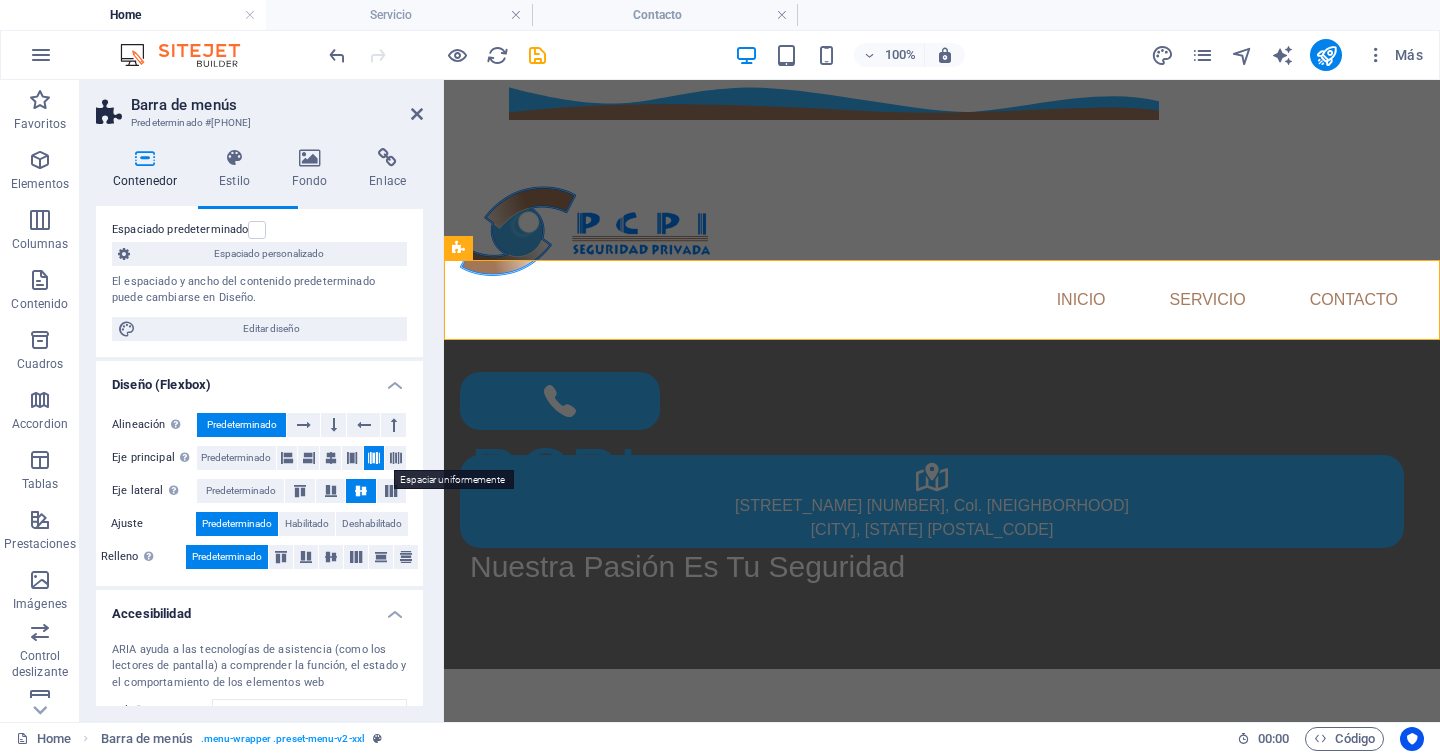 drag, startPoint x: 395, startPoint y: 458, endPoint x: 373, endPoint y: 456, distance: 22.090721 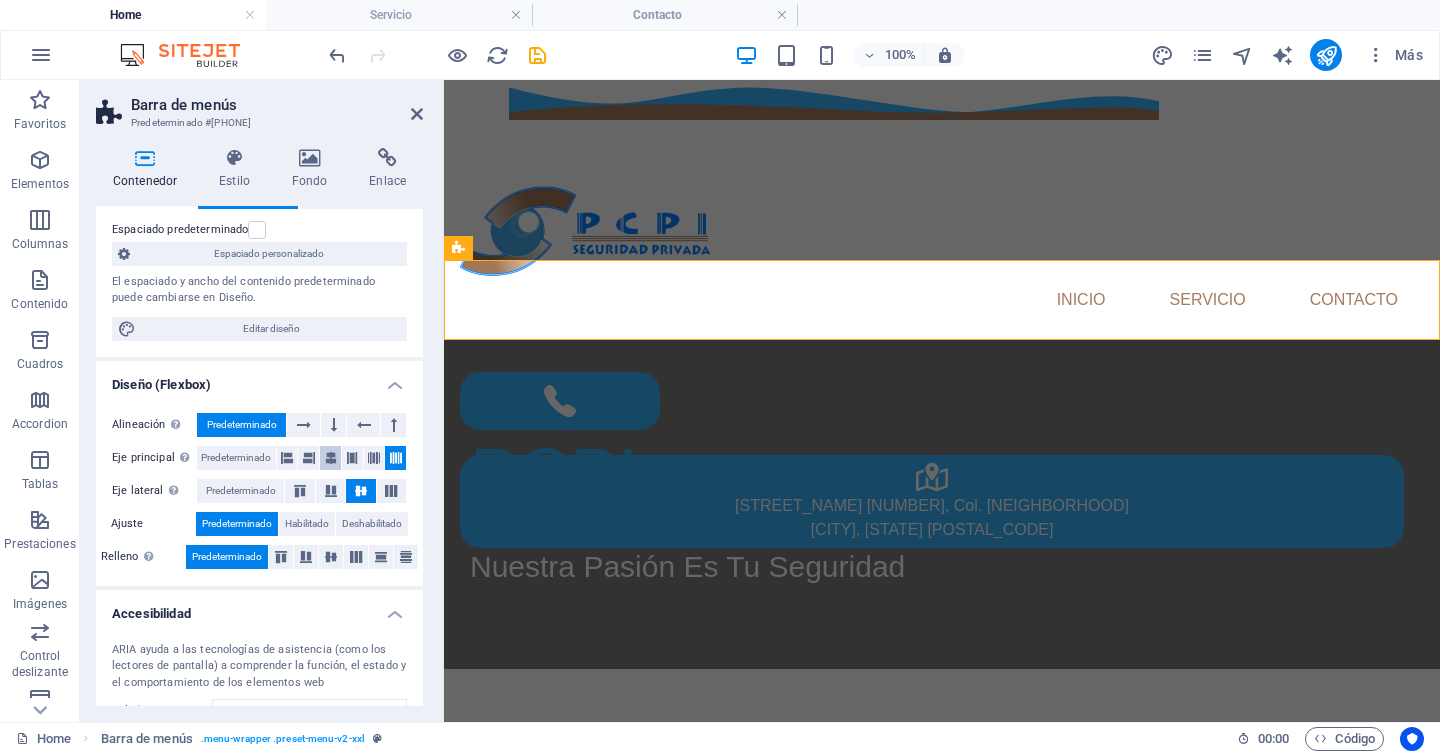 click at bounding box center (330, 458) 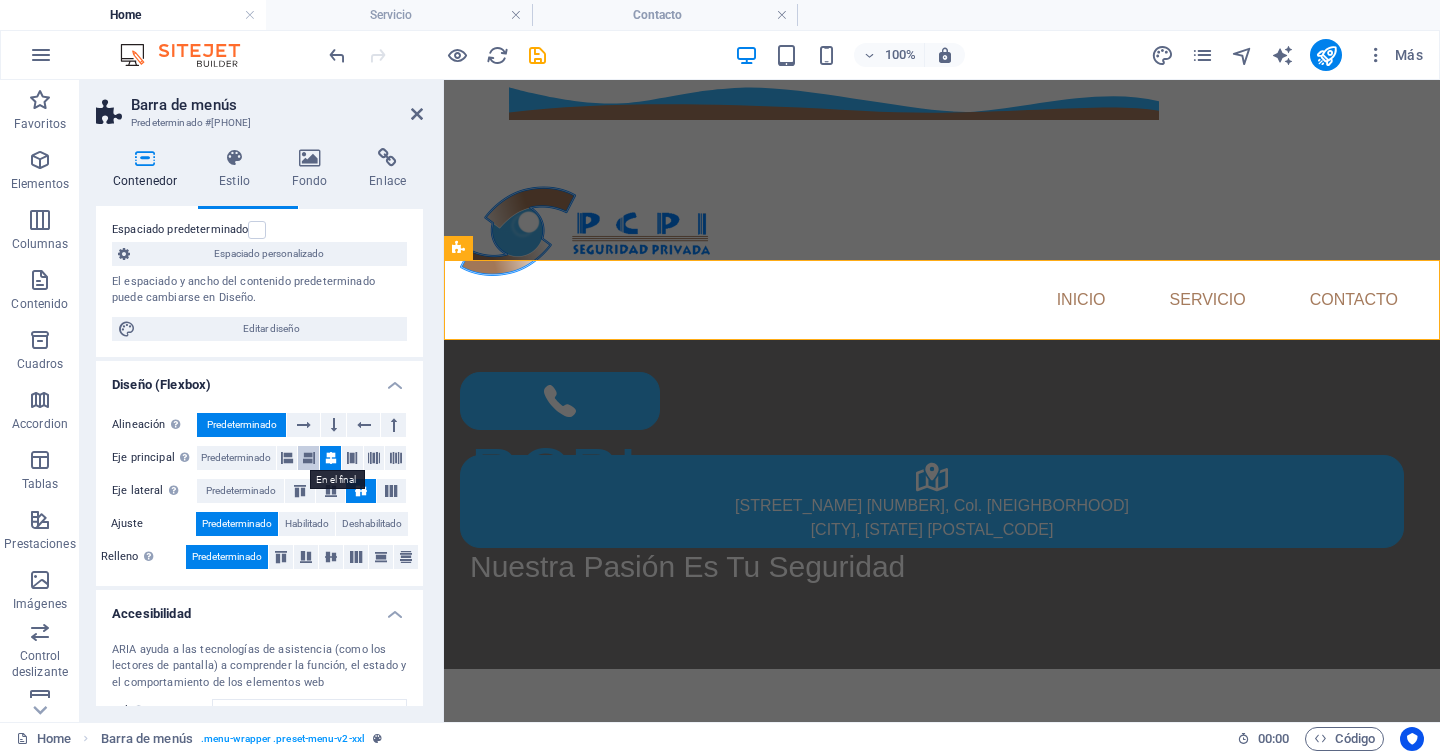 click at bounding box center [309, 458] 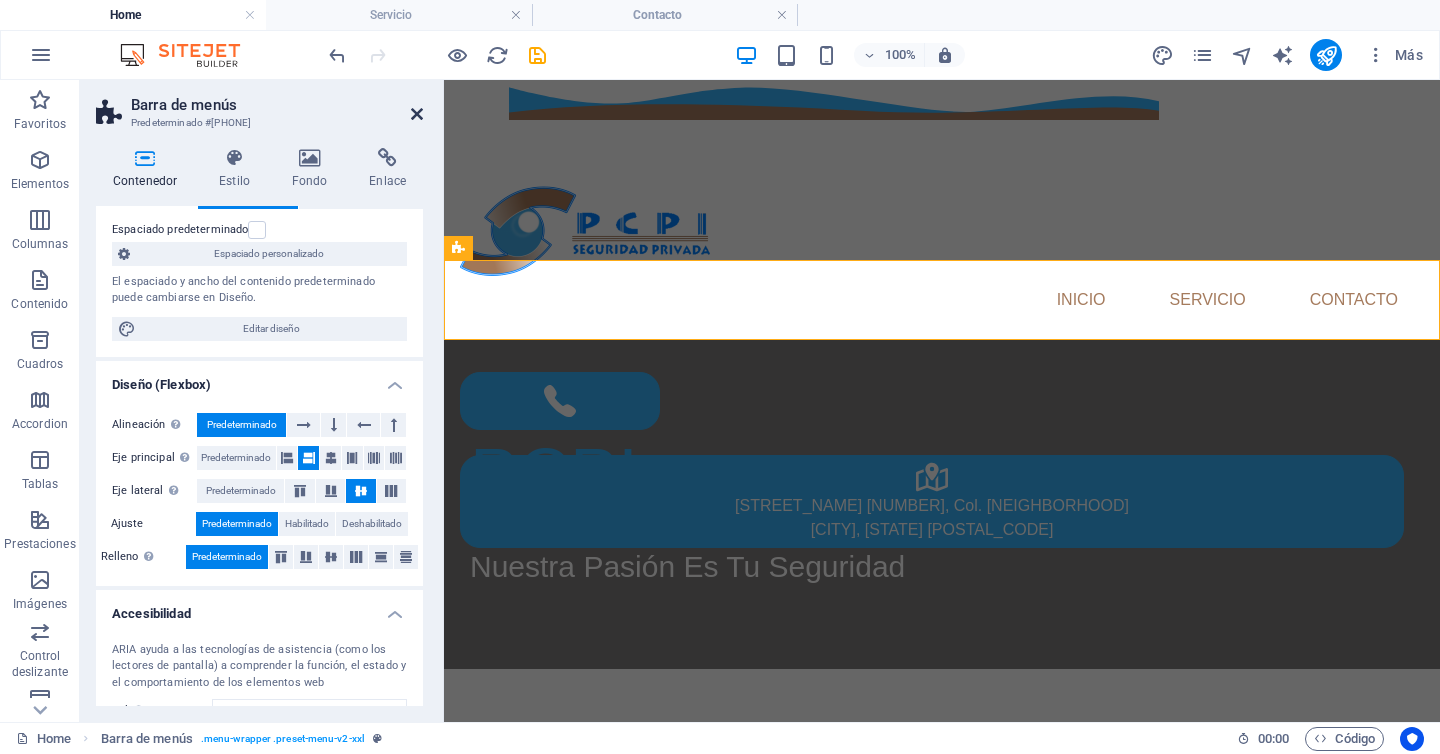 click at bounding box center [417, 114] 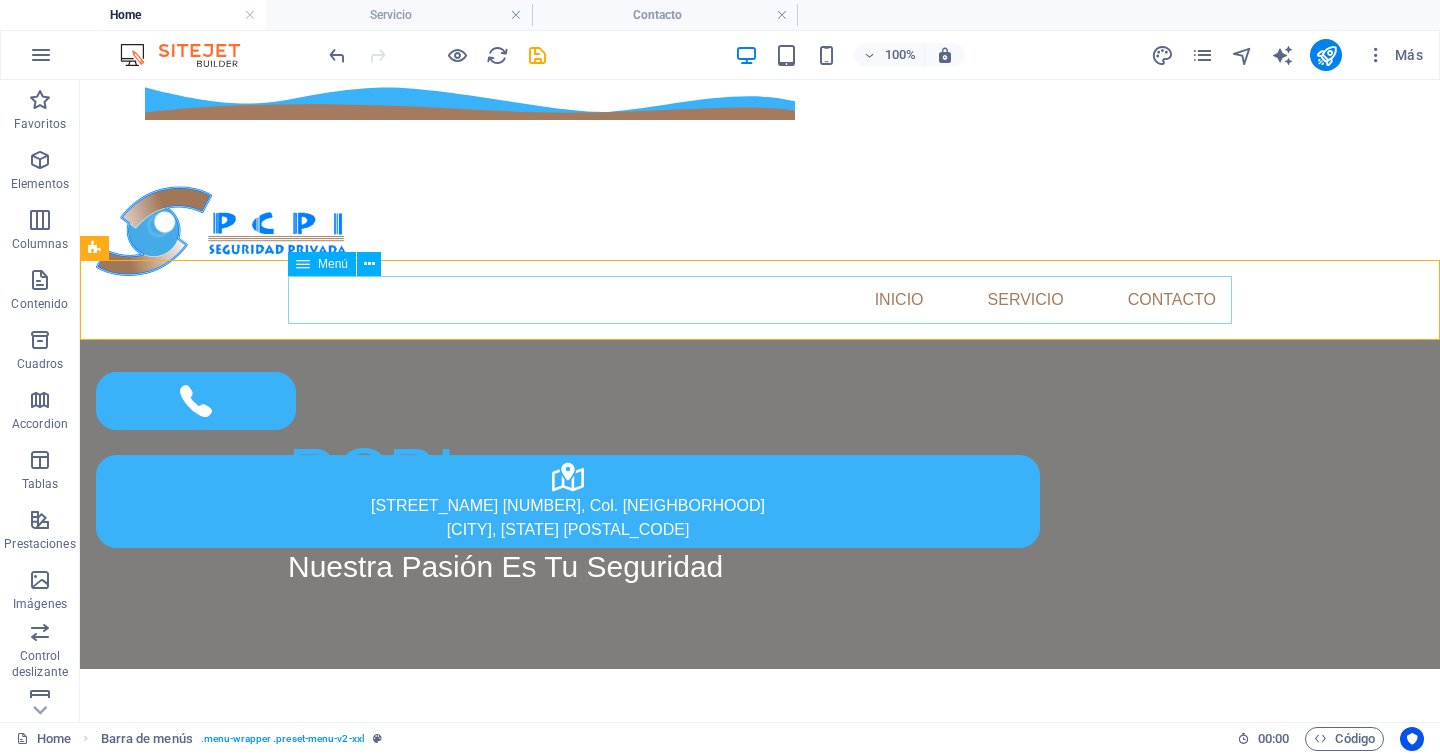 click on "Menú" at bounding box center [333, 264] 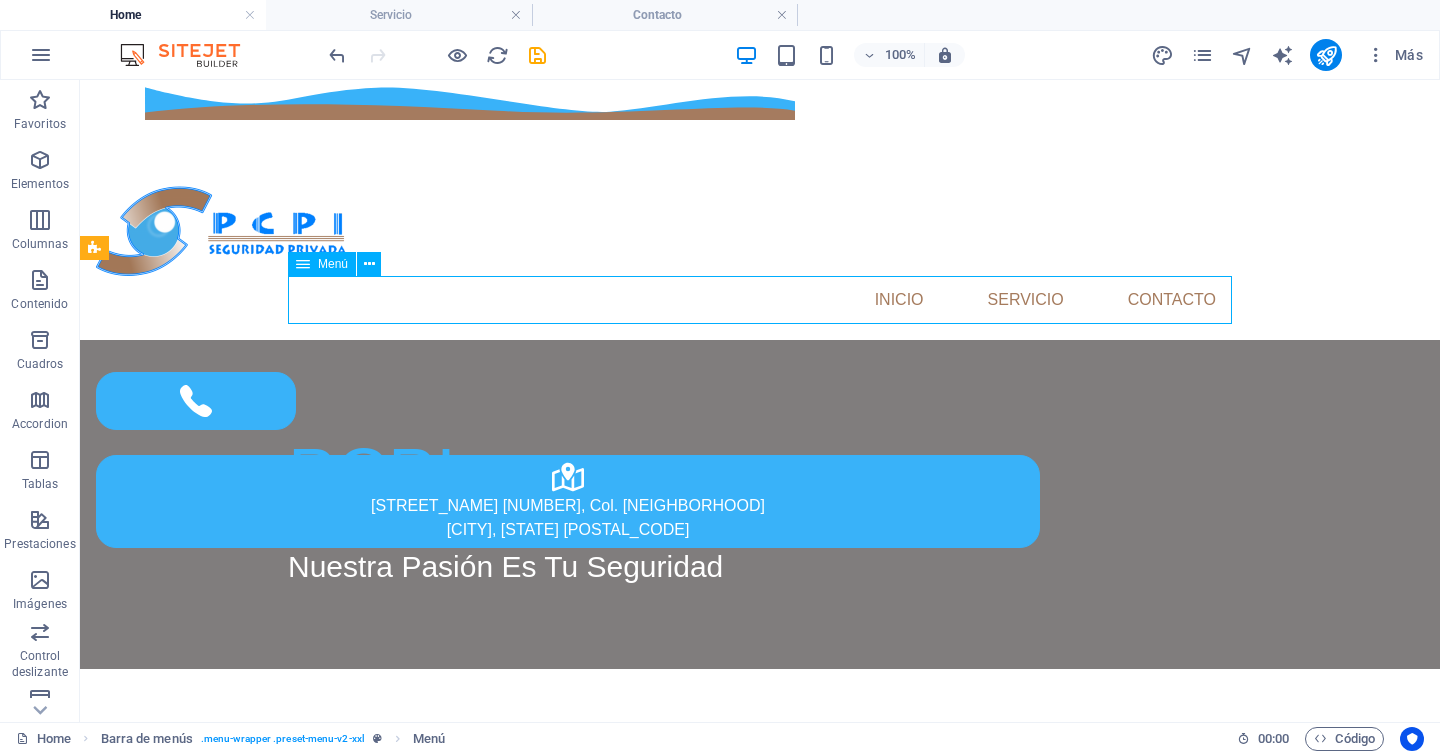 click on "Menú" at bounding box center [333, 264] 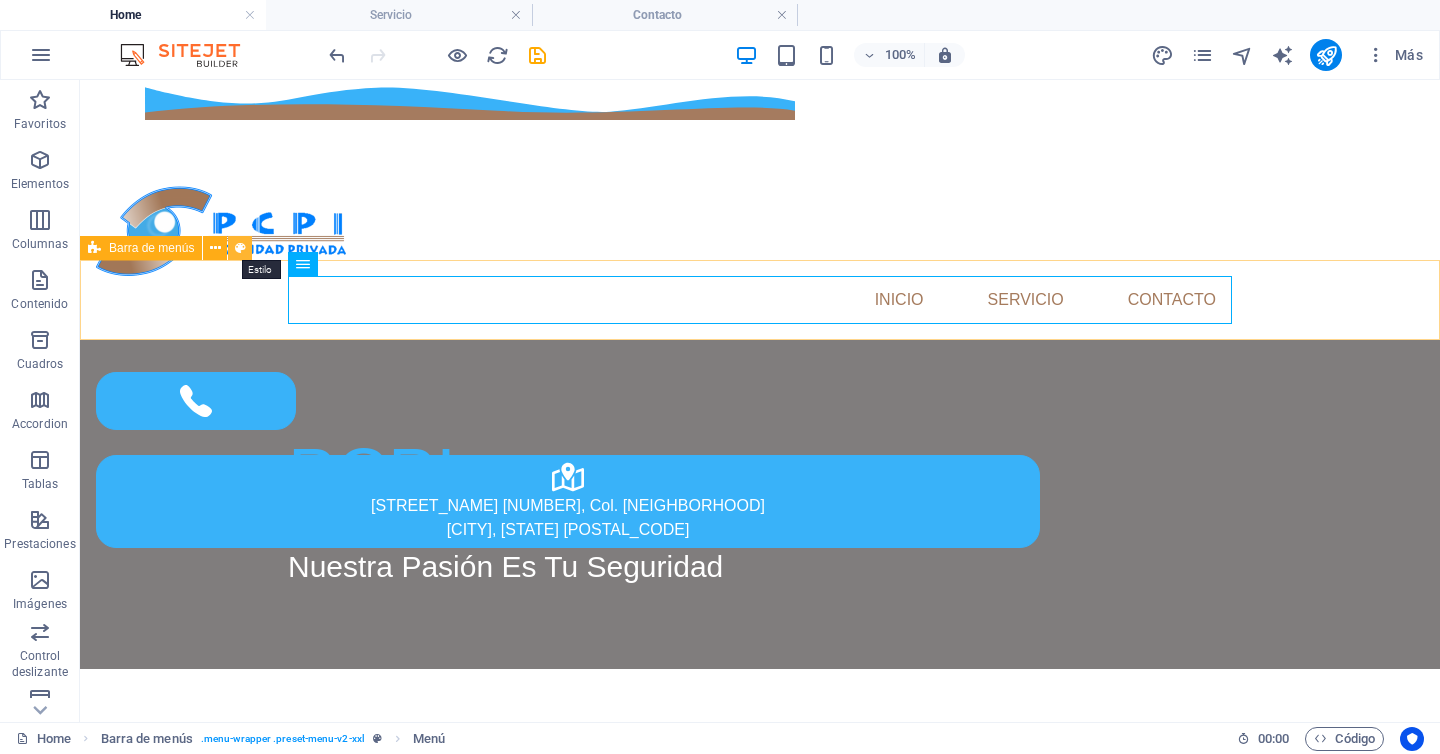 click at bounding box center (240, 248) 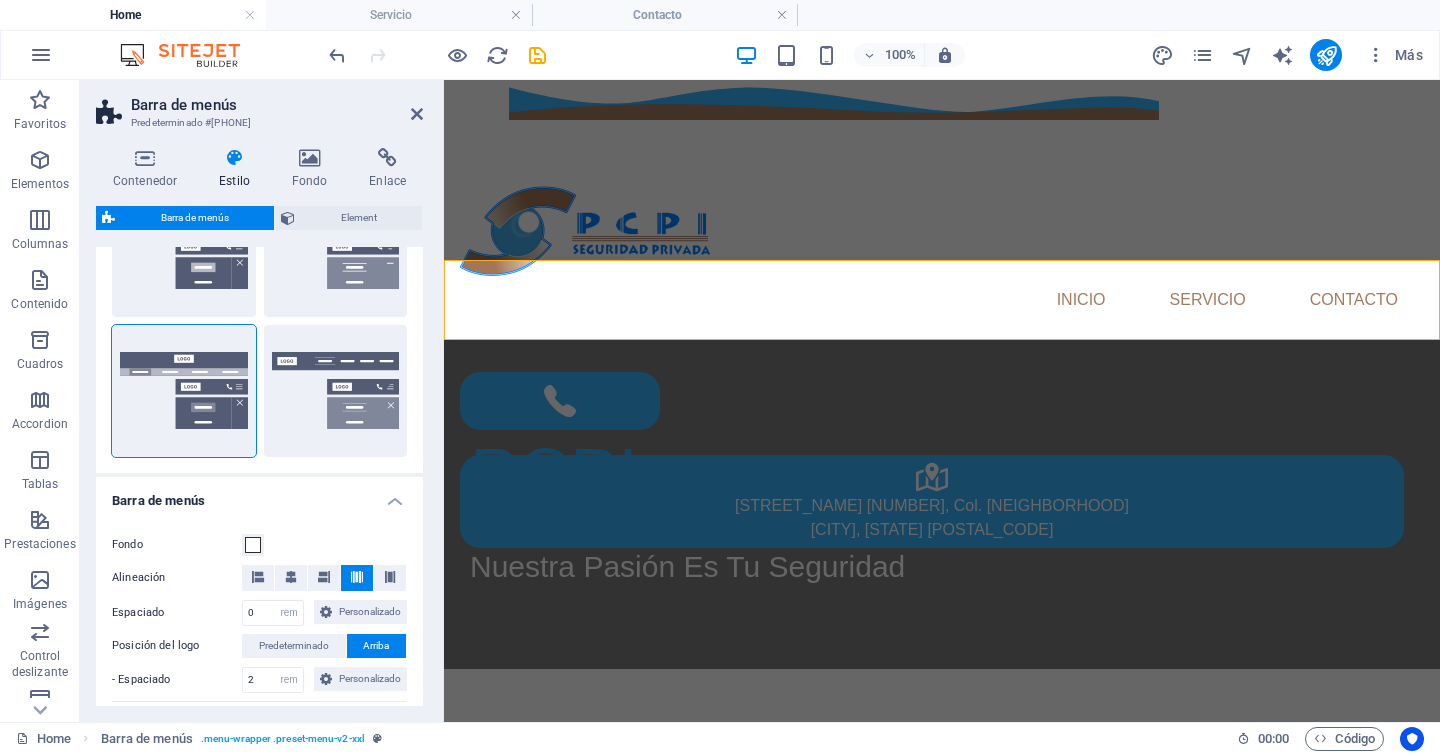 scroll, scrollTop: 396, scrollLeft: 0, axis: vertical 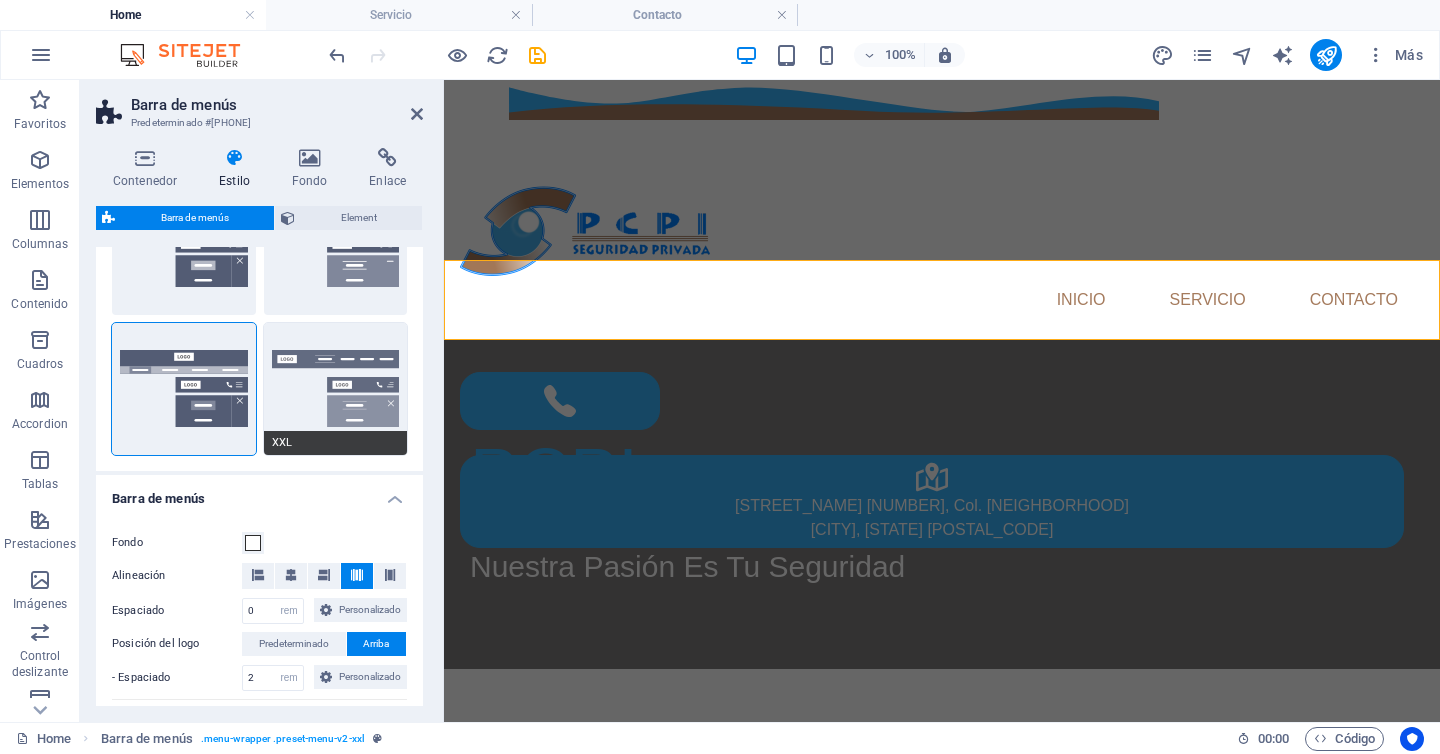 click on "XXL" at bounding box center [336, 389] 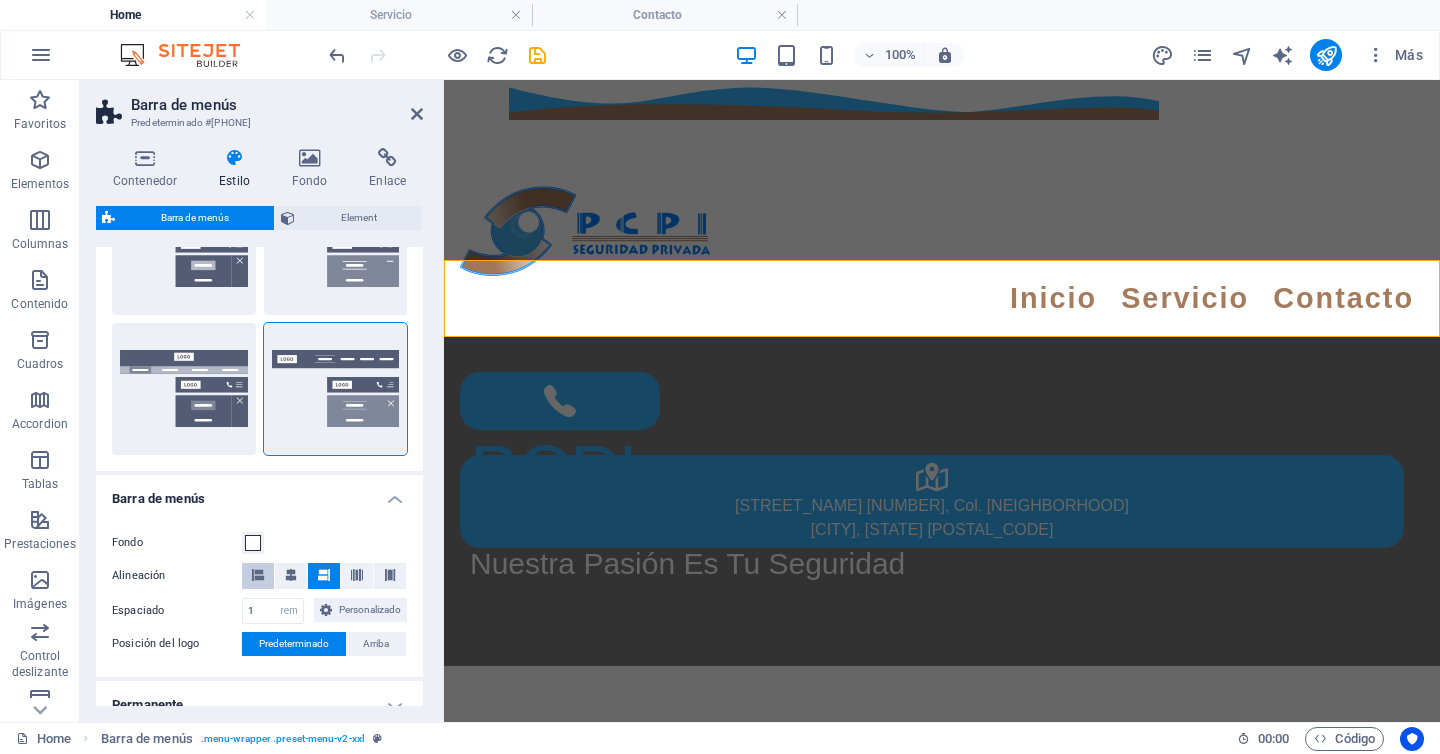 click at bounding box center (258, 575) 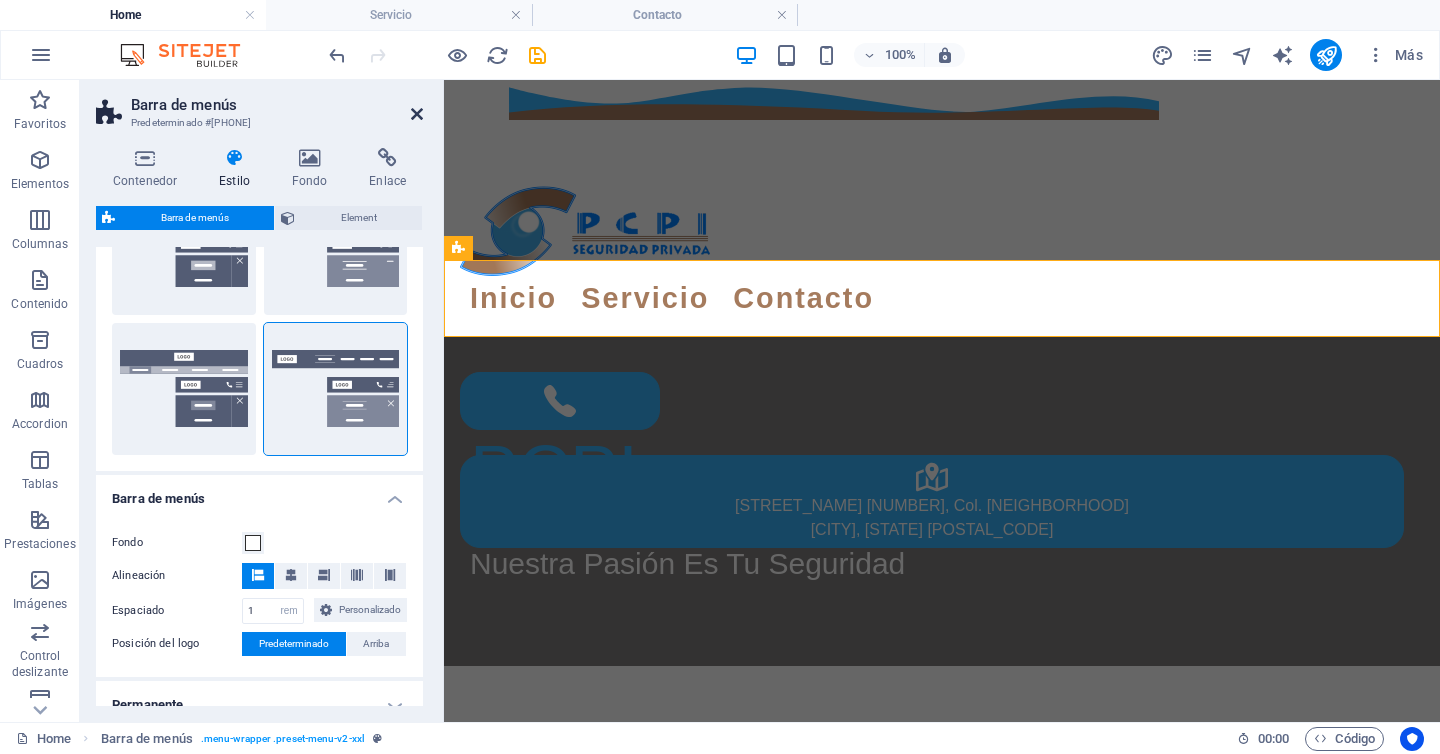 click at bounding box center [417, 114] 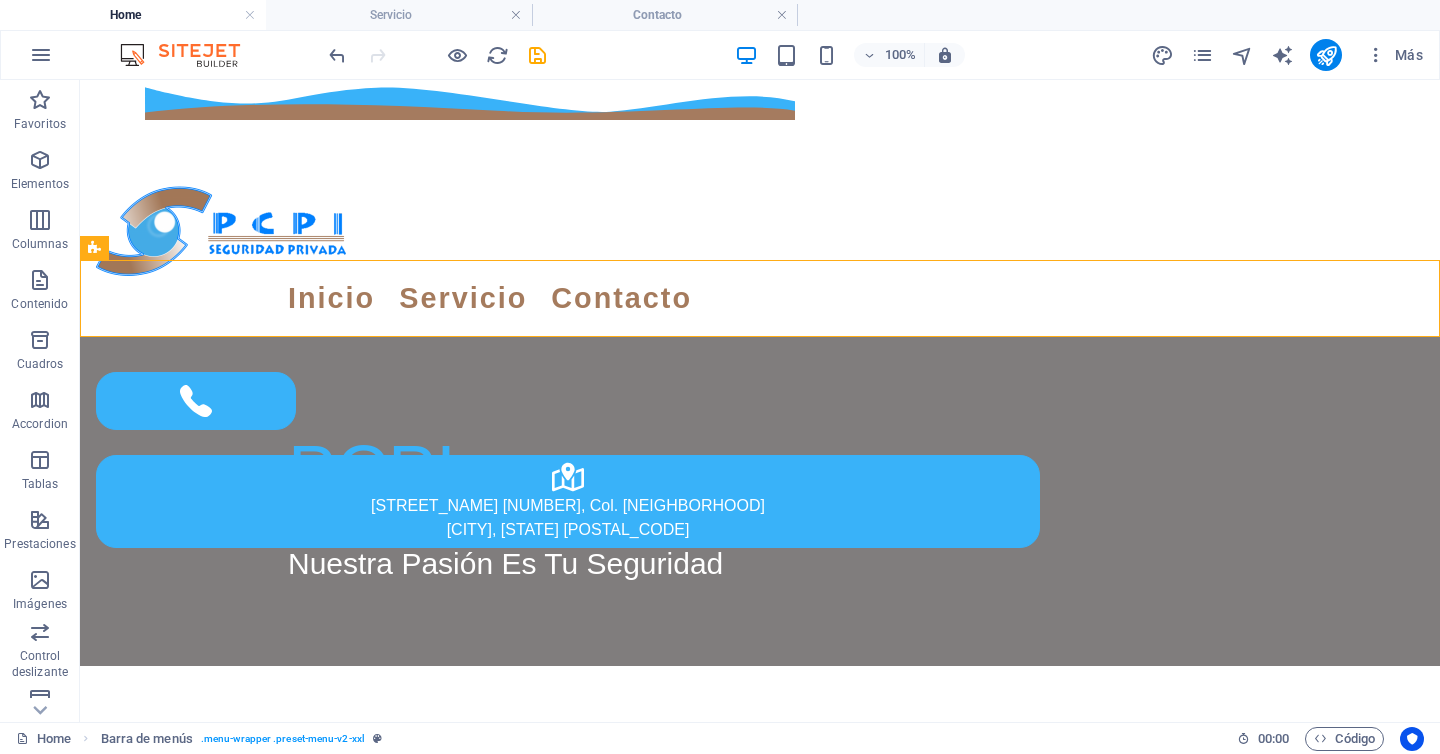 click at bounding box center (537, 55) 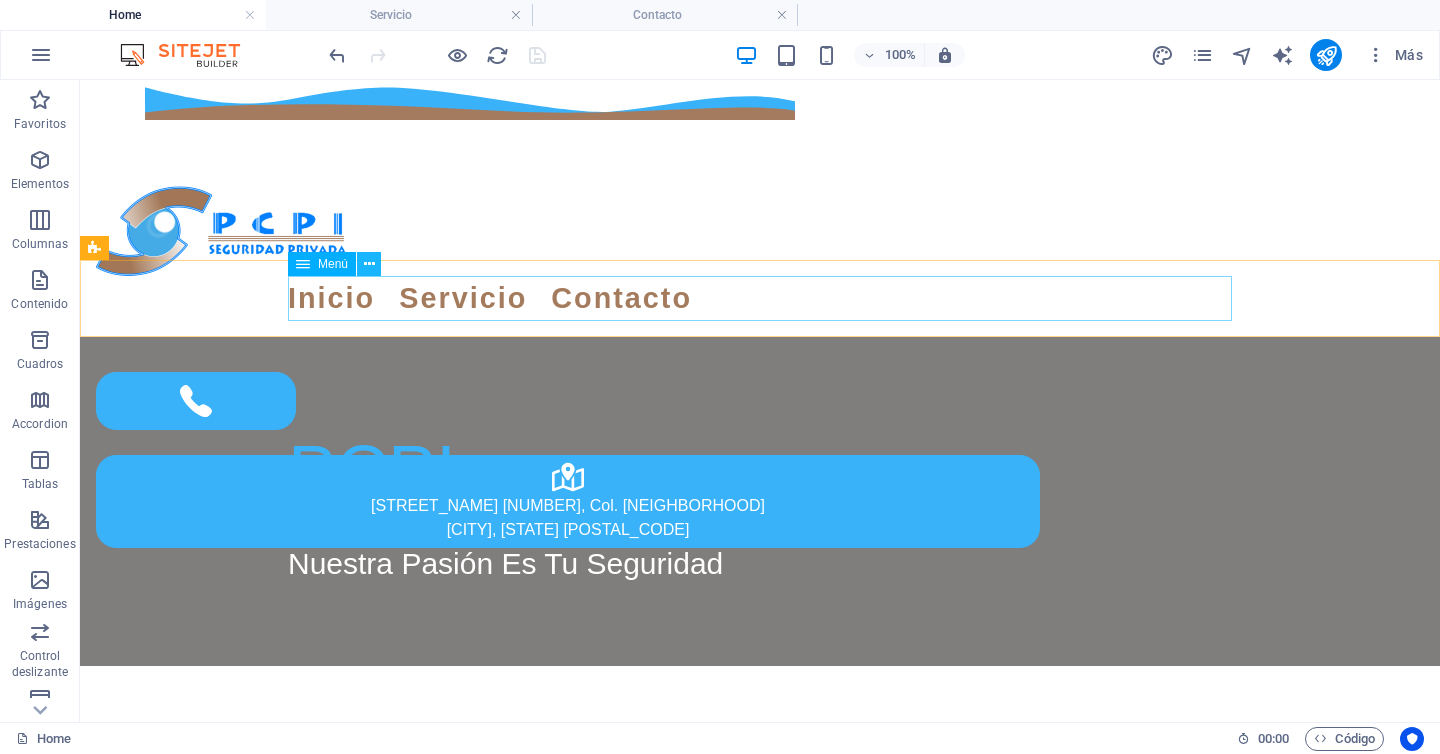 click at bounding box center (369, 264) 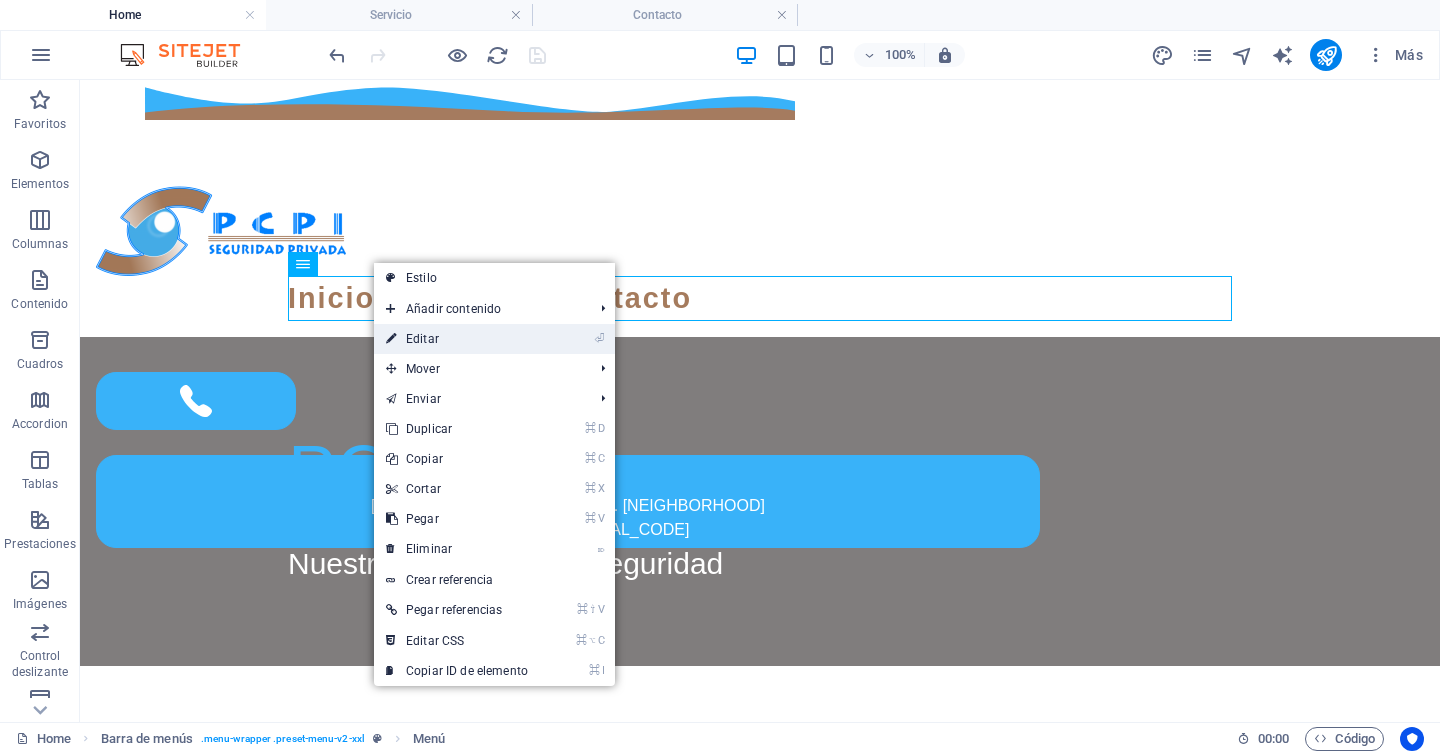 click on "⏎  Editar" at bounding box center [457, 339] 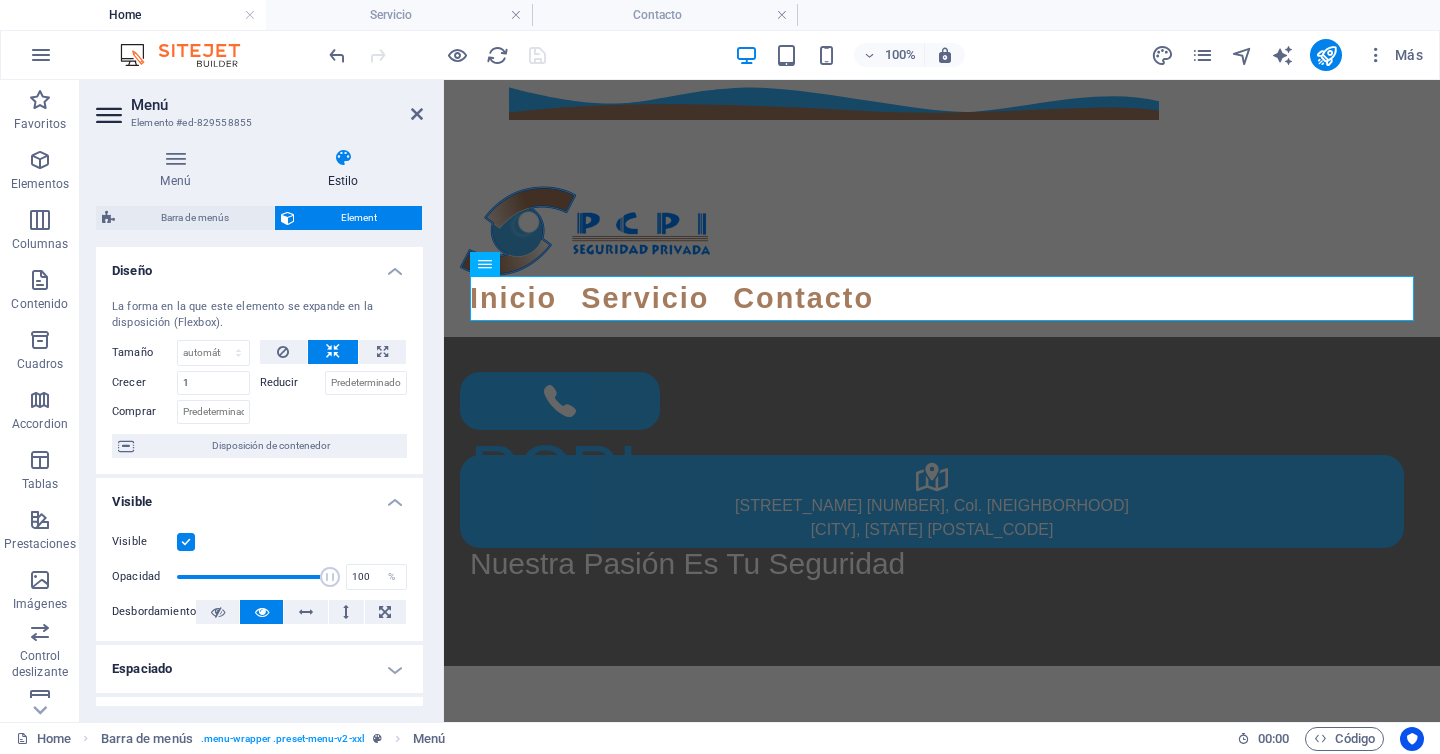 click at bounding box center [343, 158] 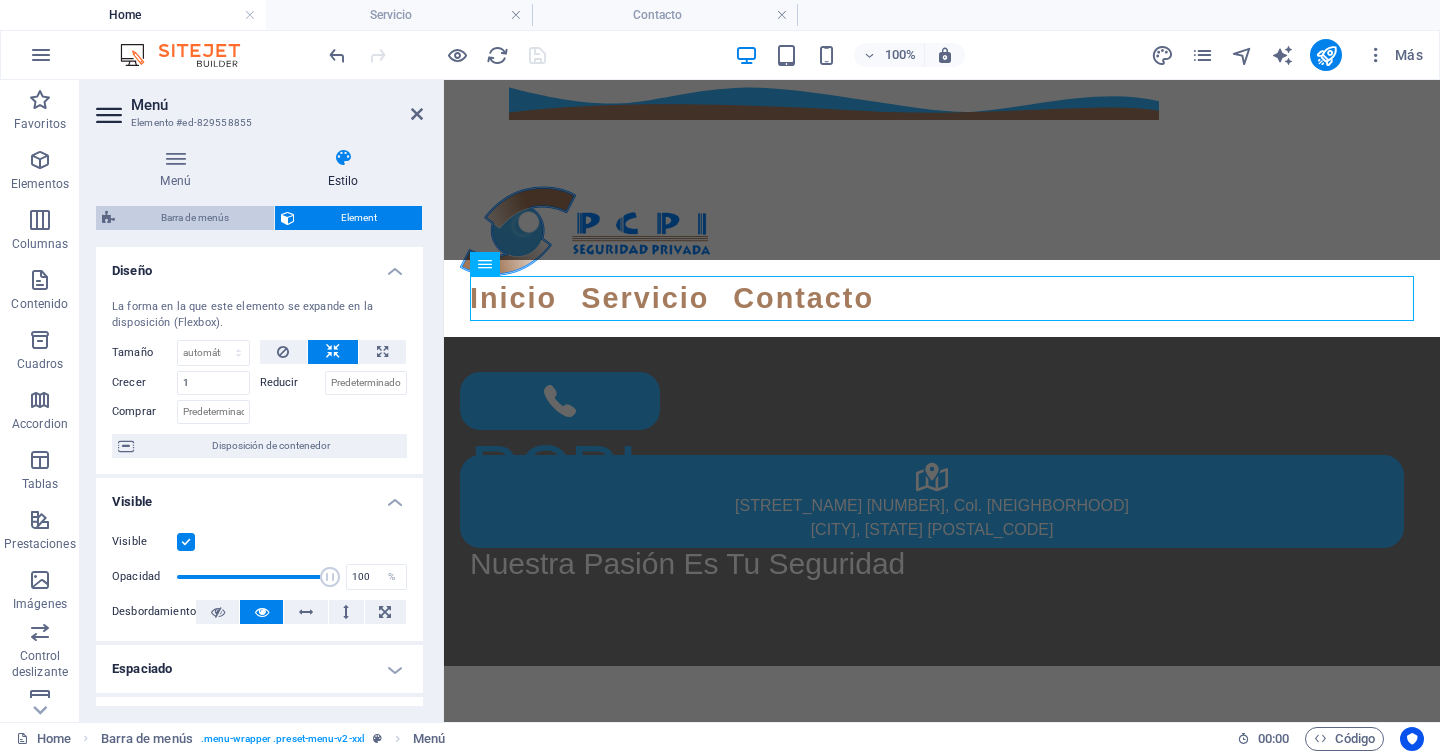 click on "Barra de menús" at bounding box center (194, 218) 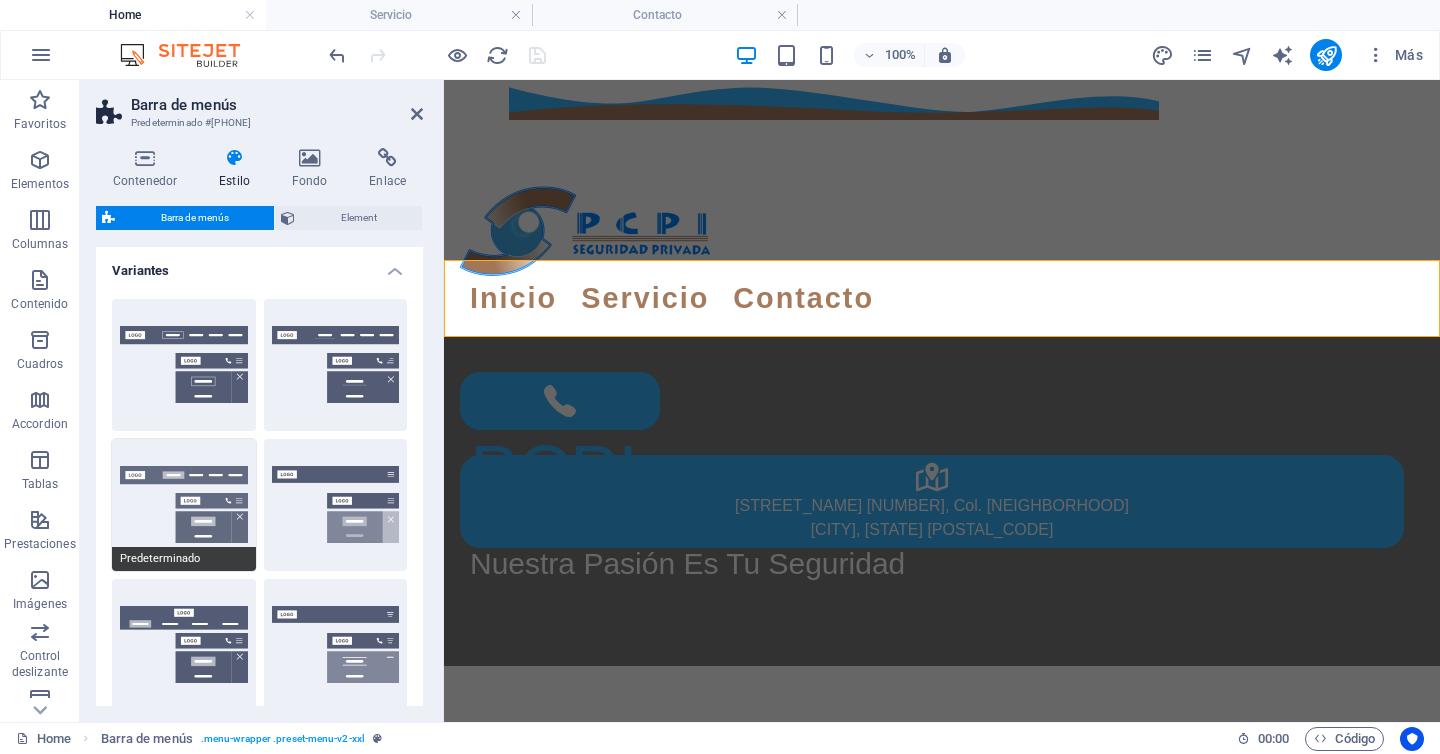 click on "Predeterminado" at bounding box center [184, 505] 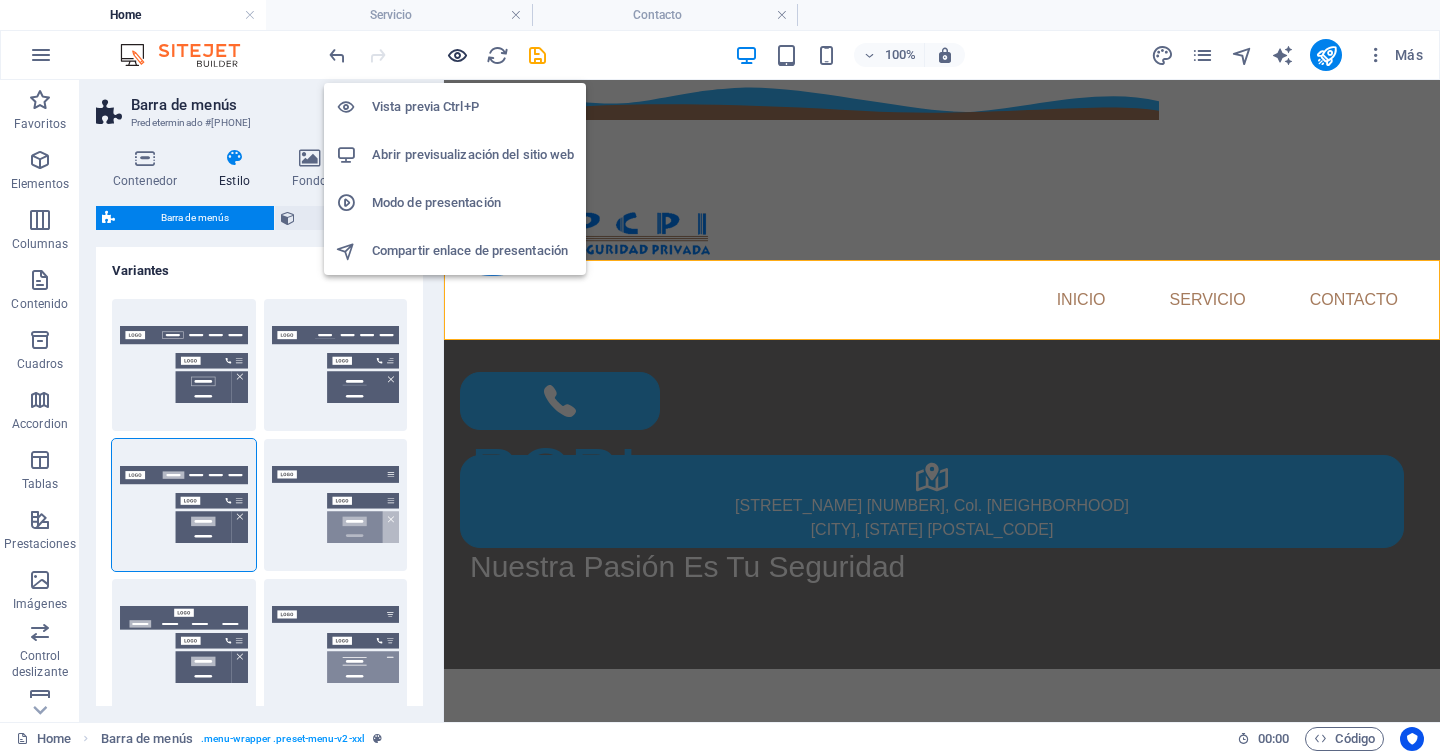 click at bounding box center [457, 55] 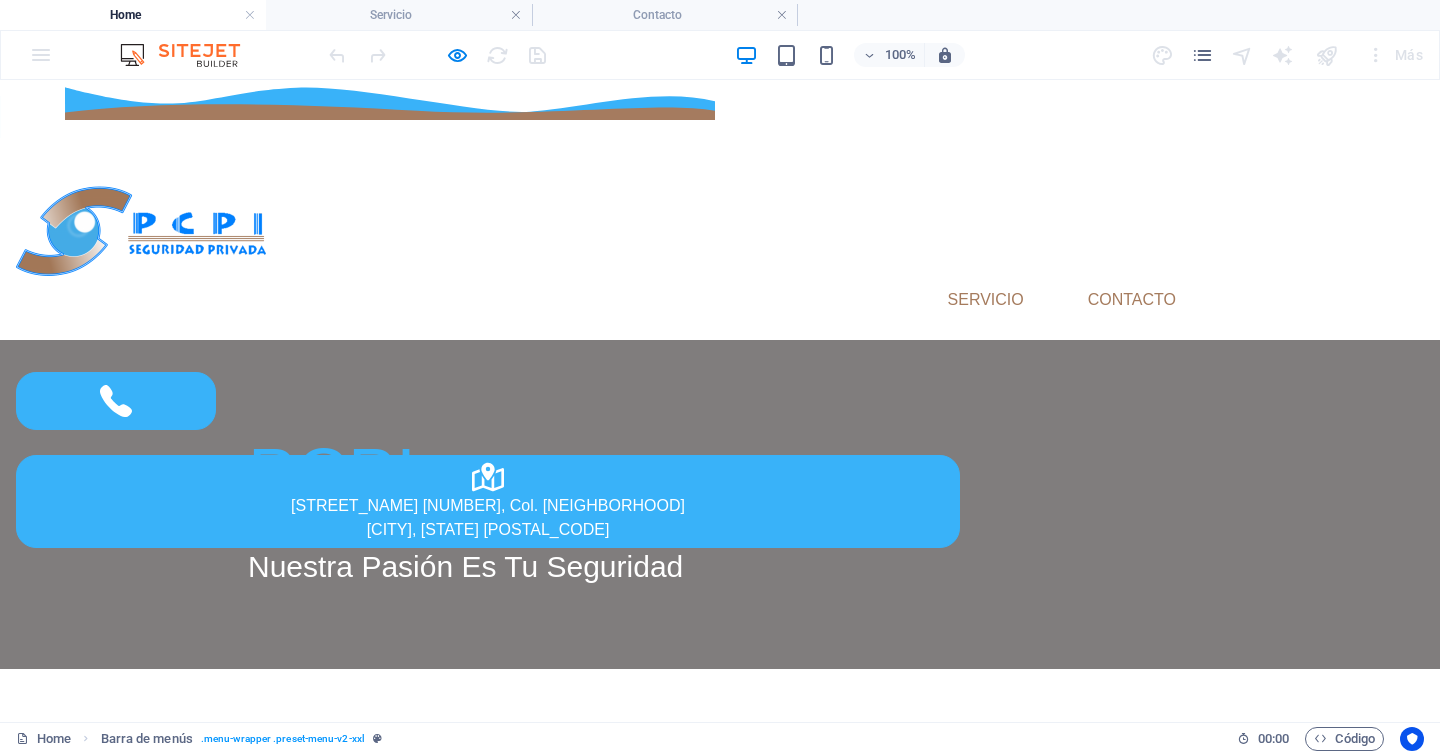 click on "Inicio" at bounding box center (859, 300) 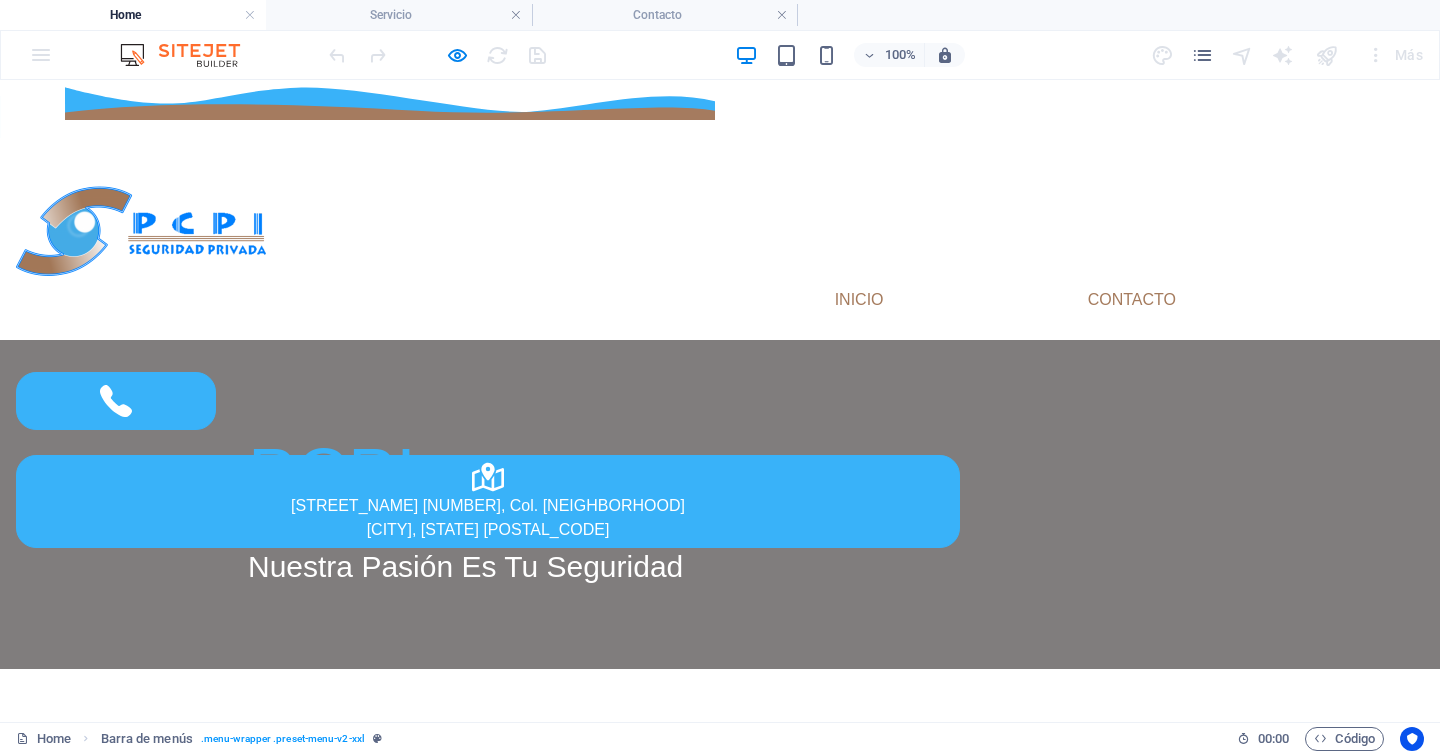 click on "Servicio" at bounding box center (986, 300) 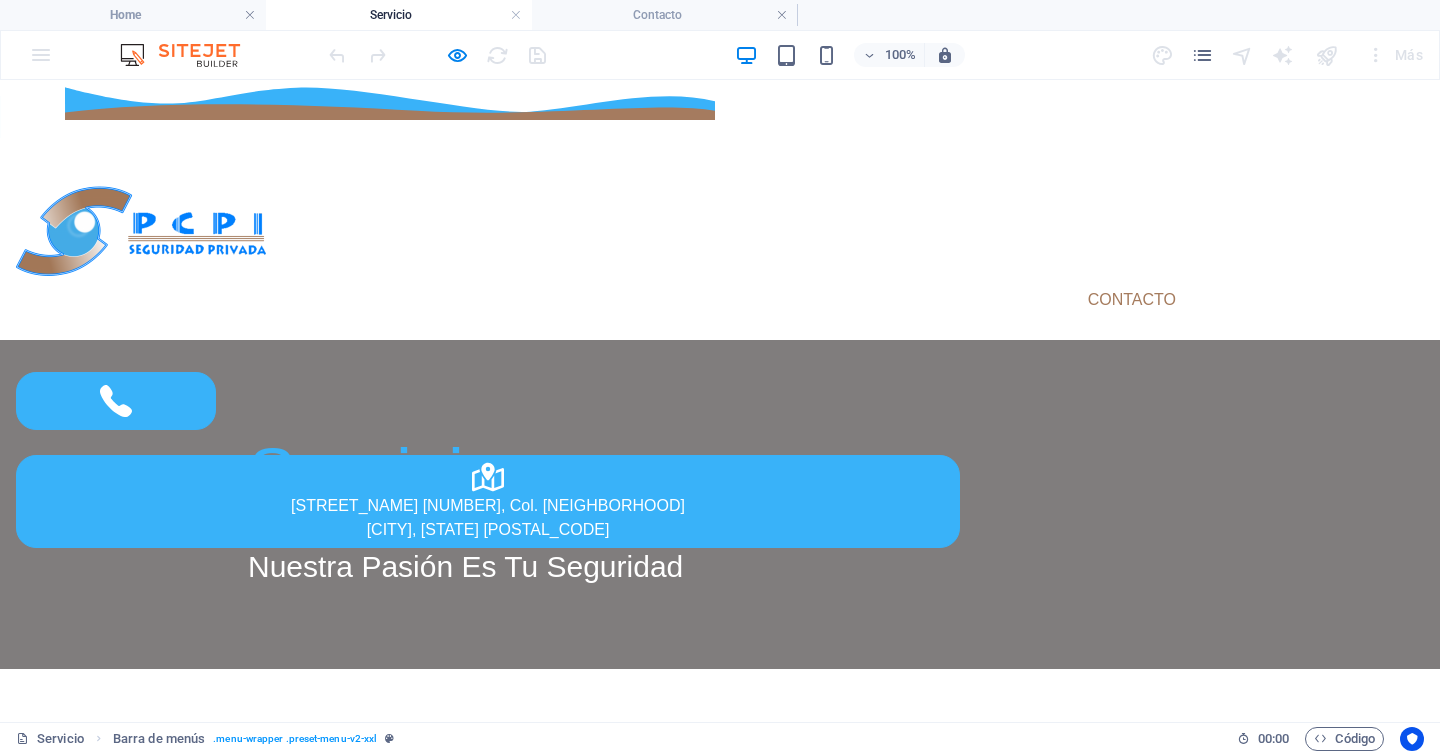 click on "Inicio" at bounding box center (859, 300) 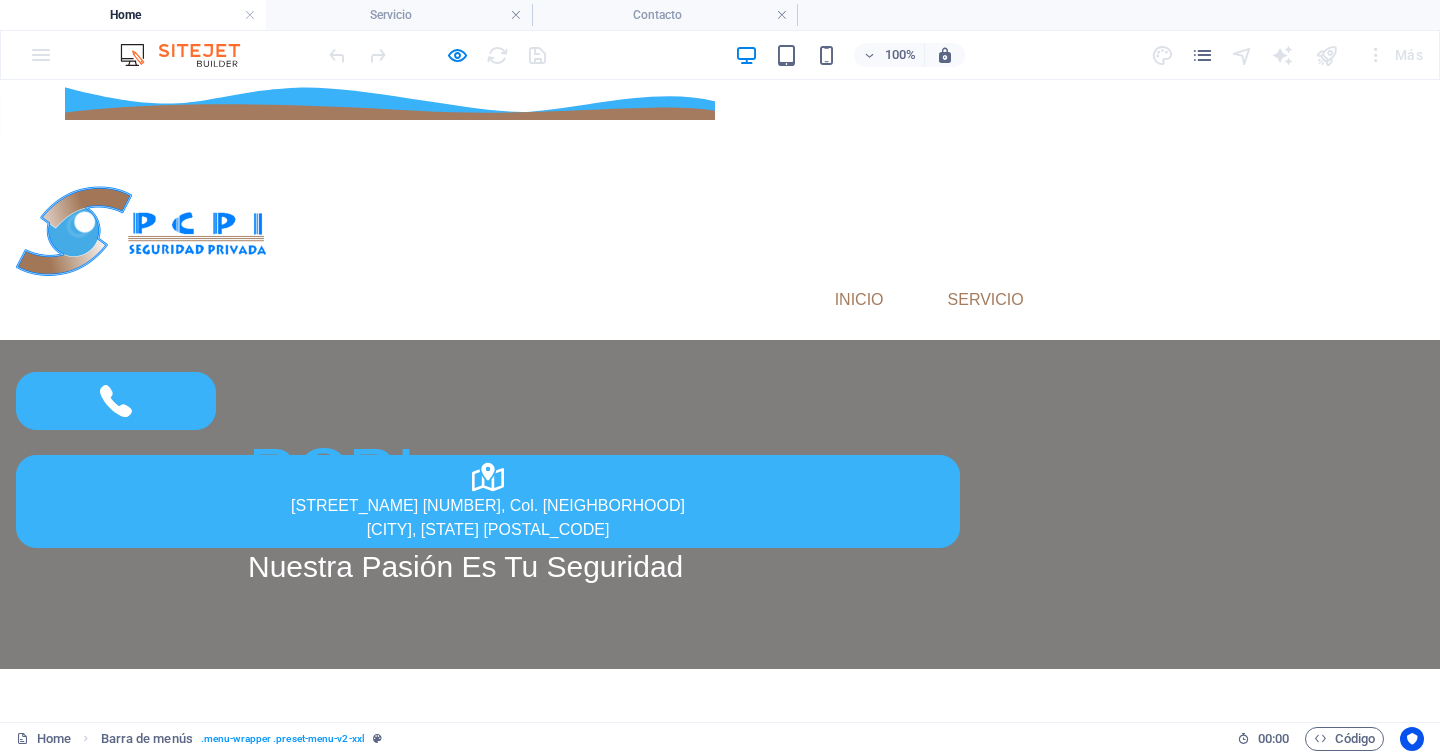 click on "Contacto" at bounding box center (1132, 300) 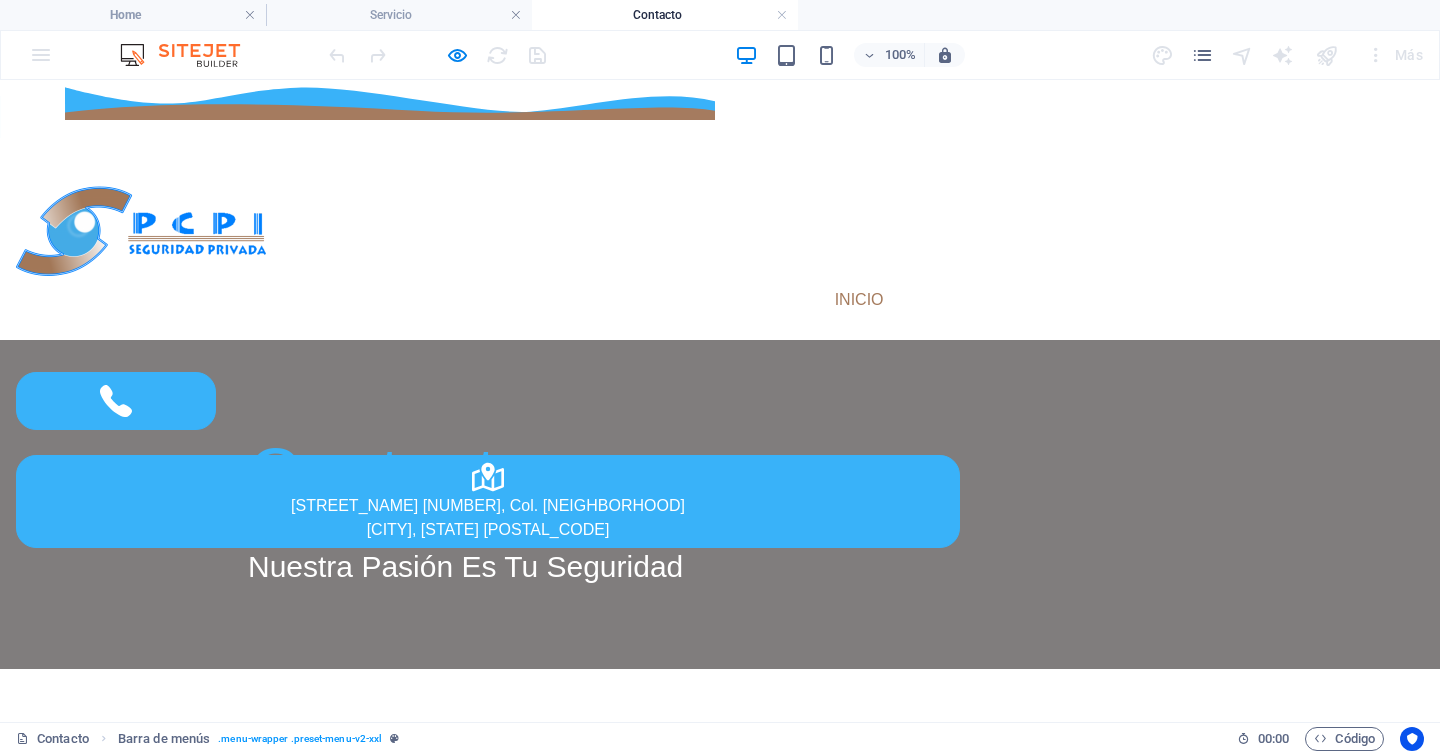 click on "Servicio" at bounding box center (986, 300) 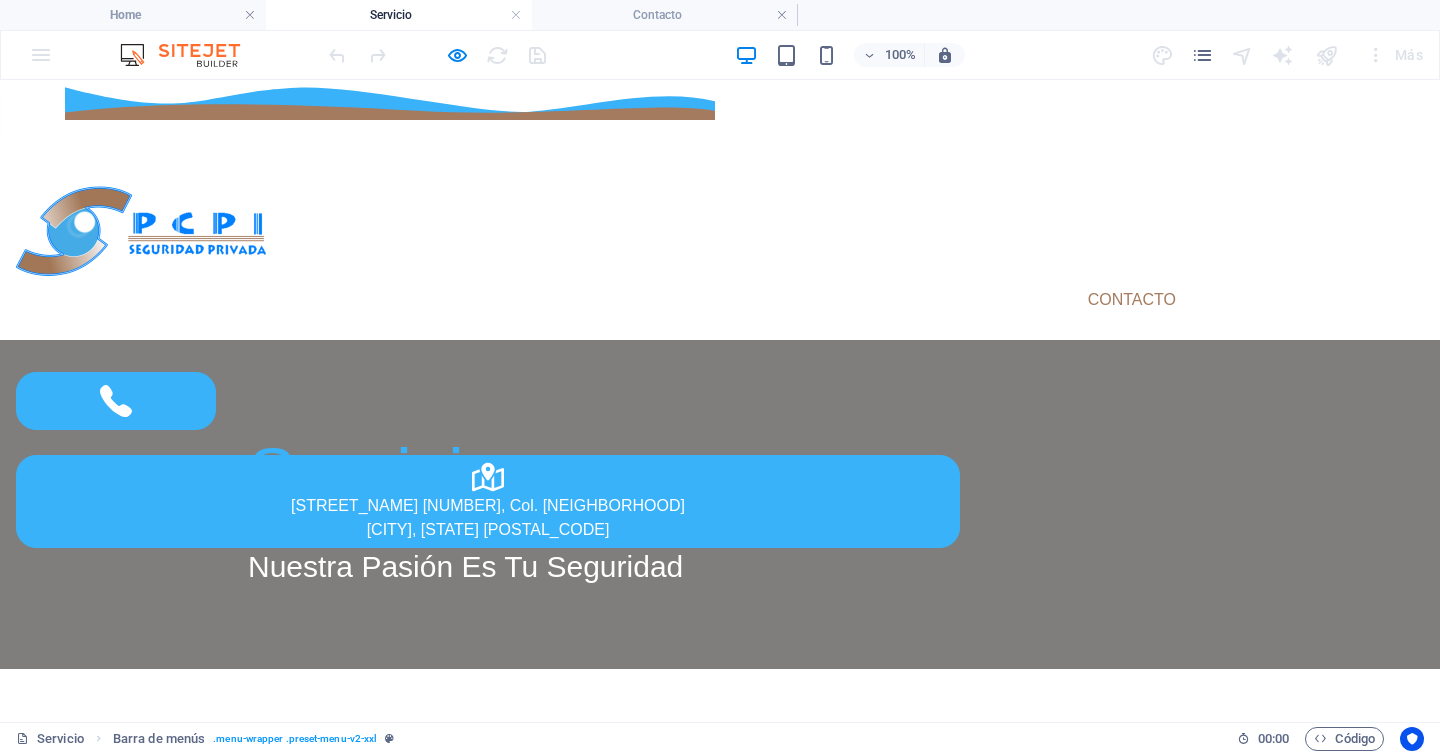 click on "Inicio" at bounding box center [859, 300] 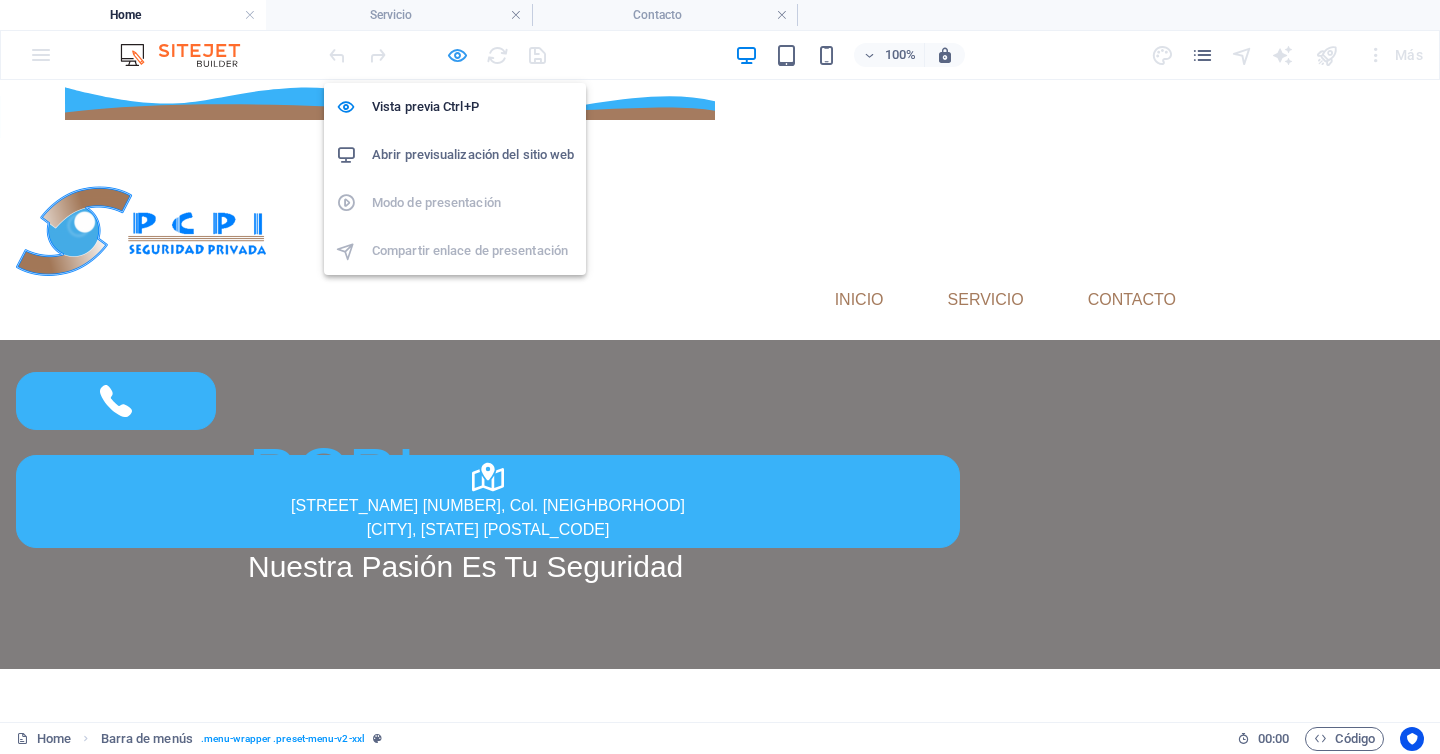click at bounding box center (457, 55) 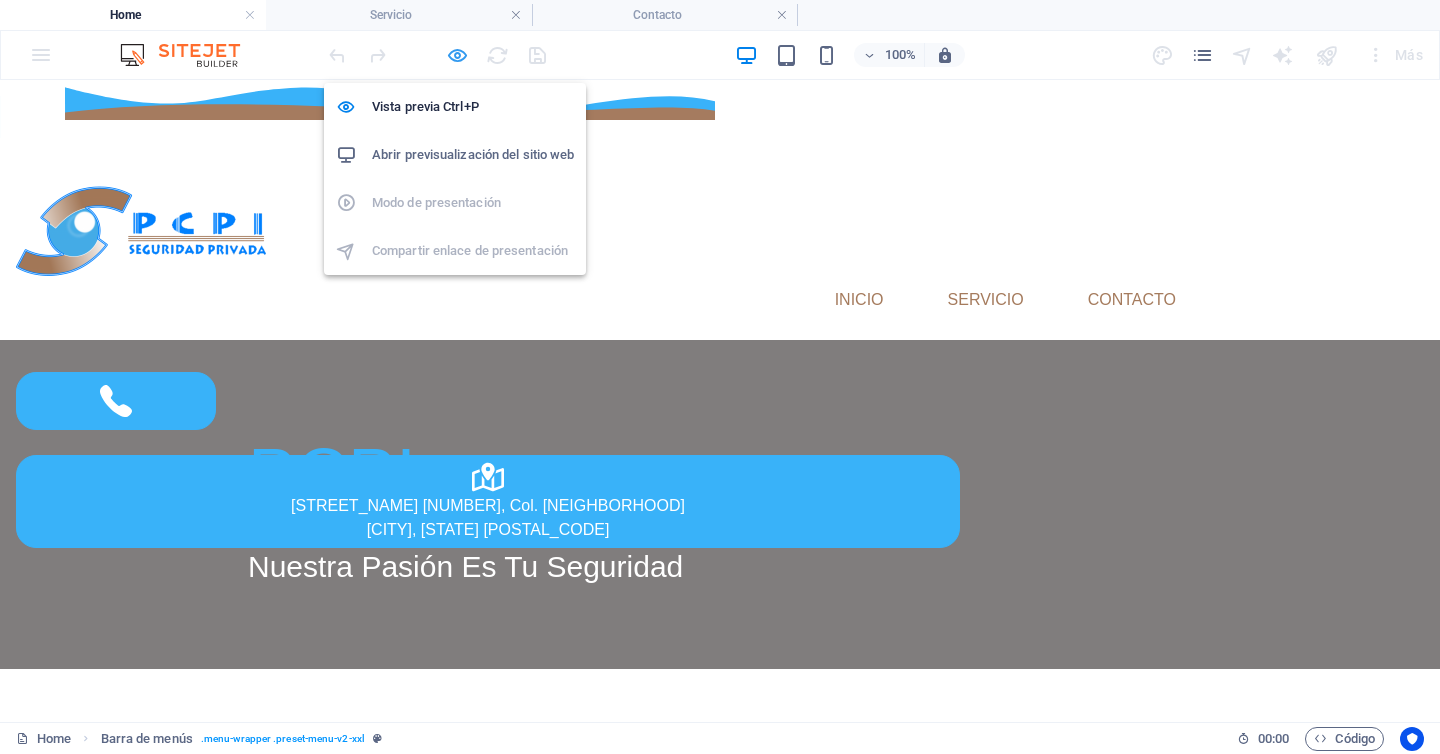 select on "rem" 